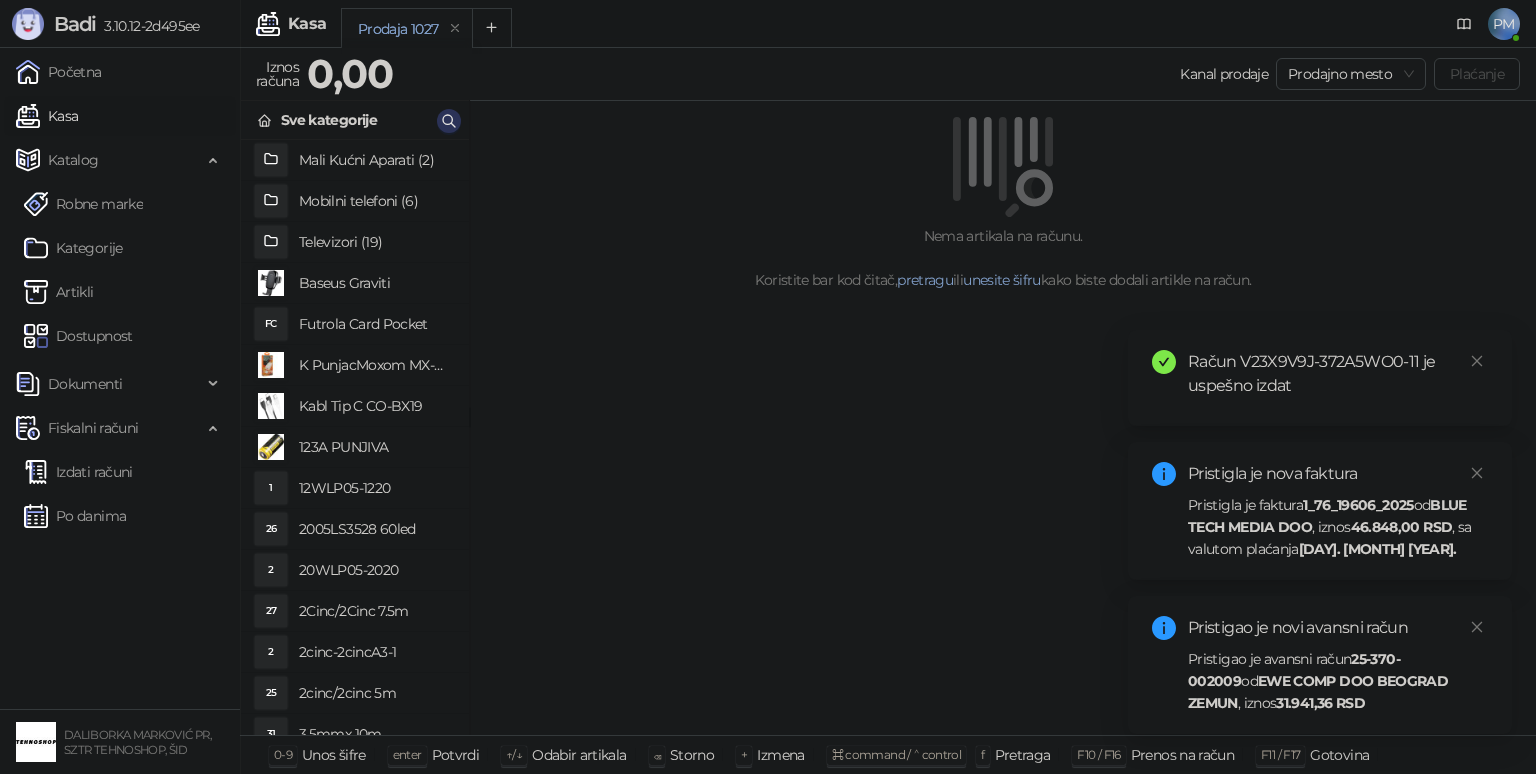 scroll, scrollTop: 0, scrollLeft: 0, axis: both 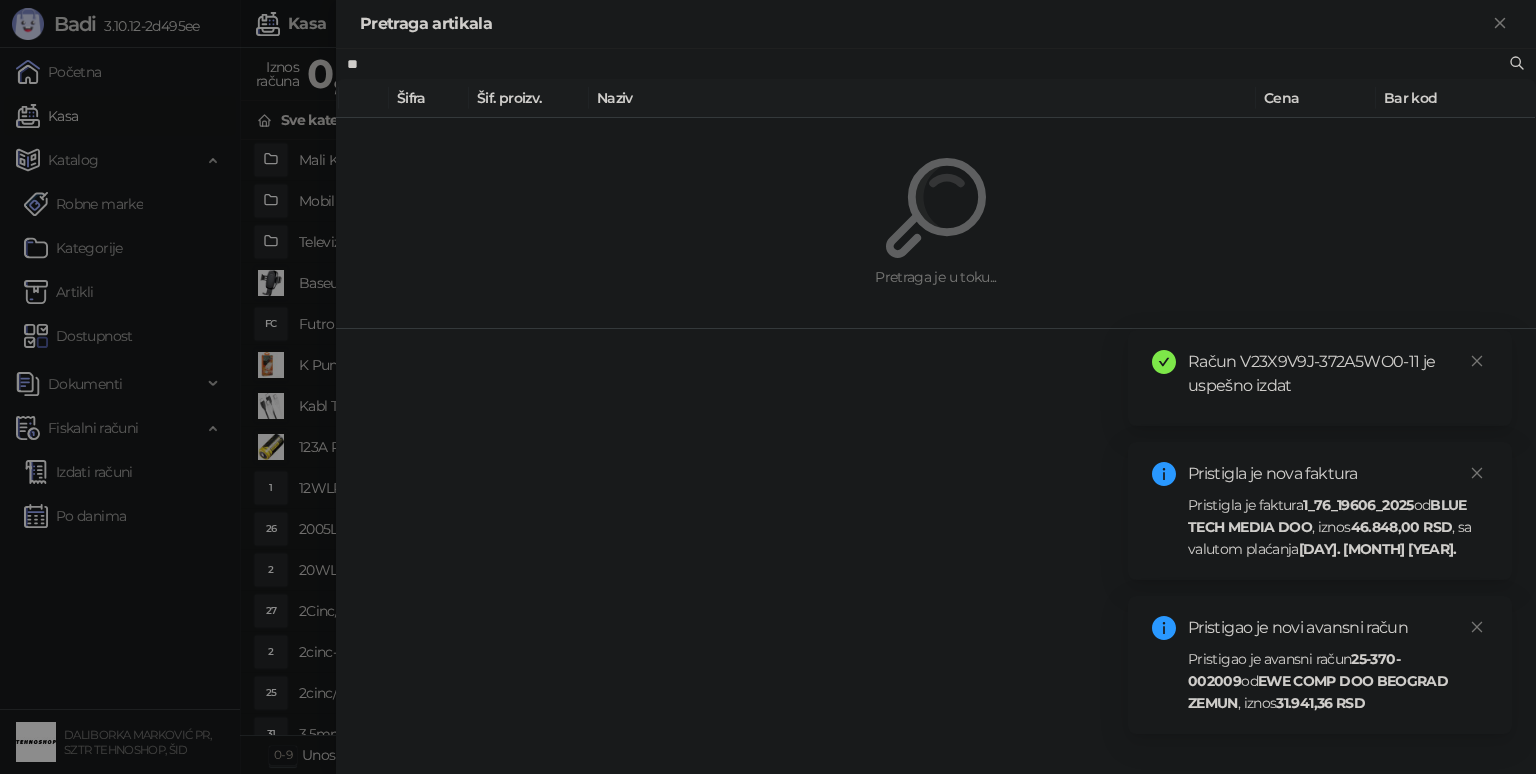 type on "*" 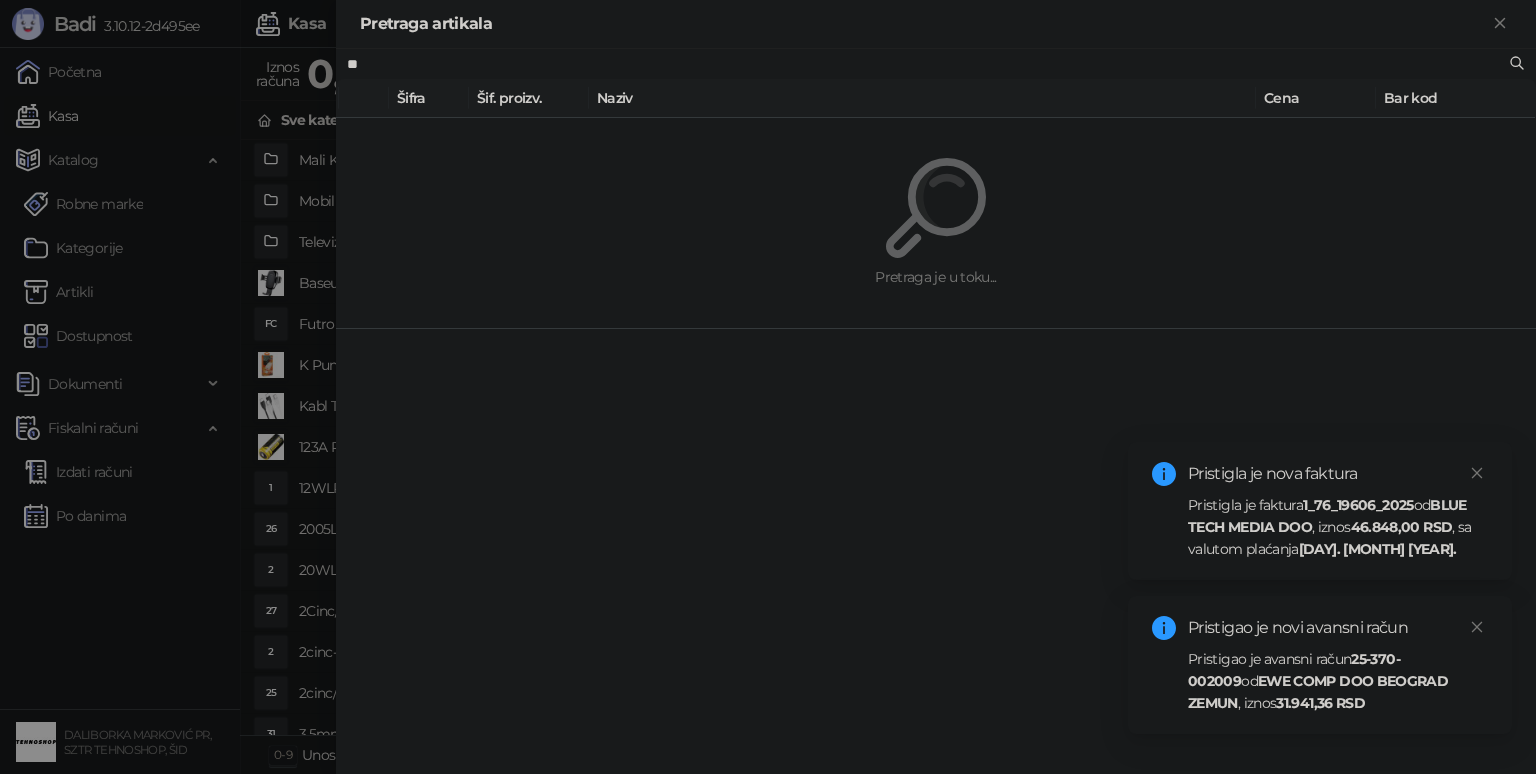type on "*" 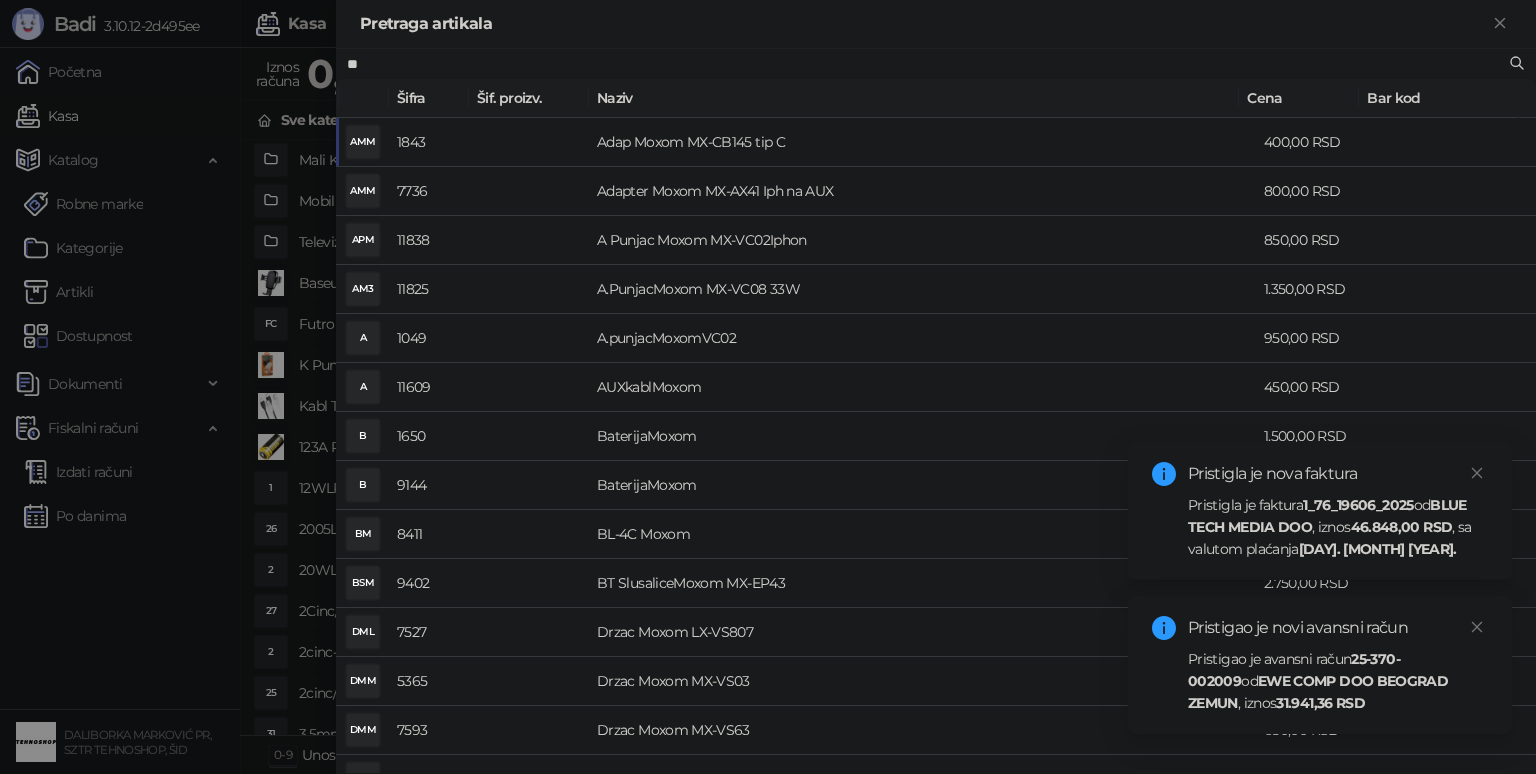 type on "*" 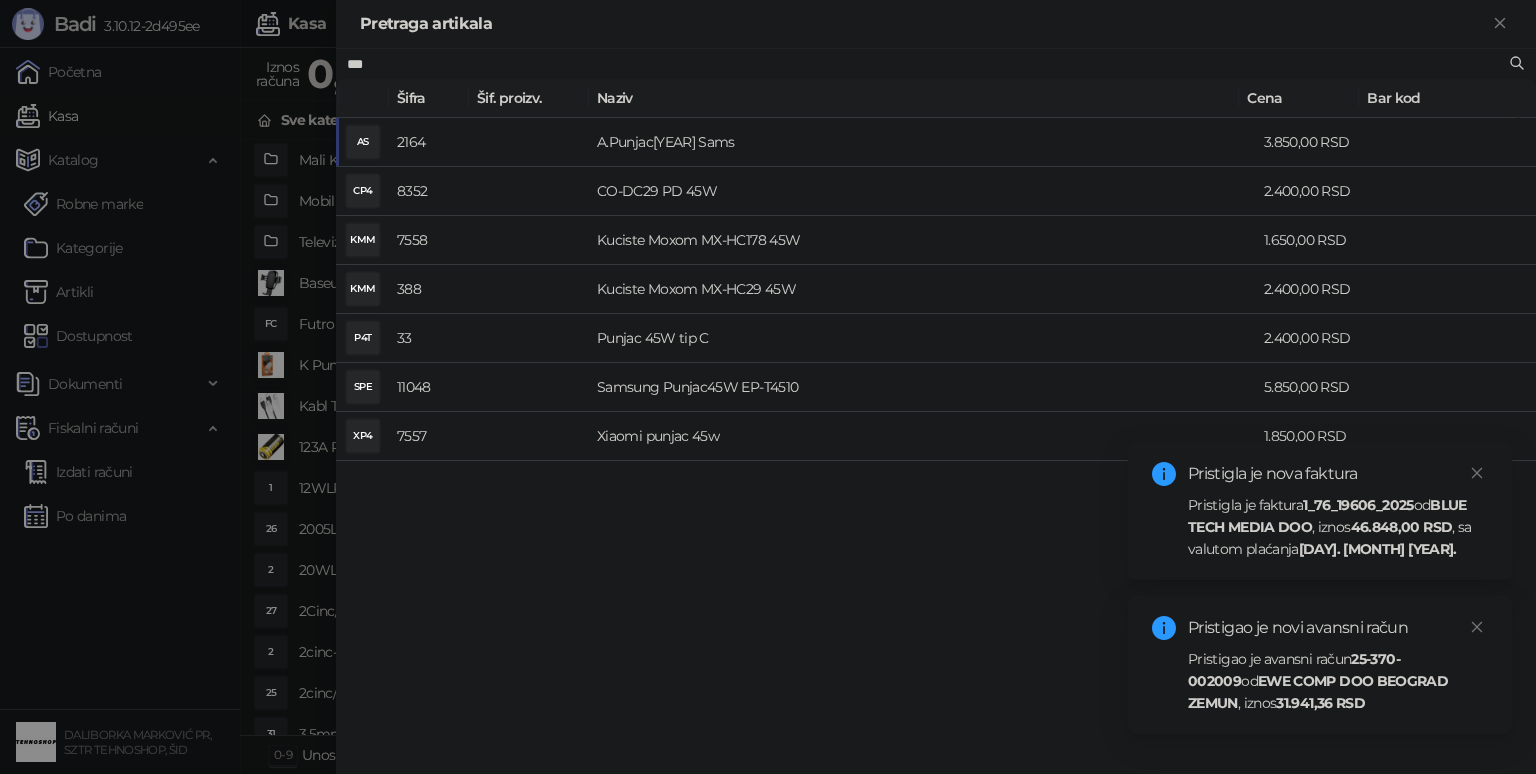 type on "***" 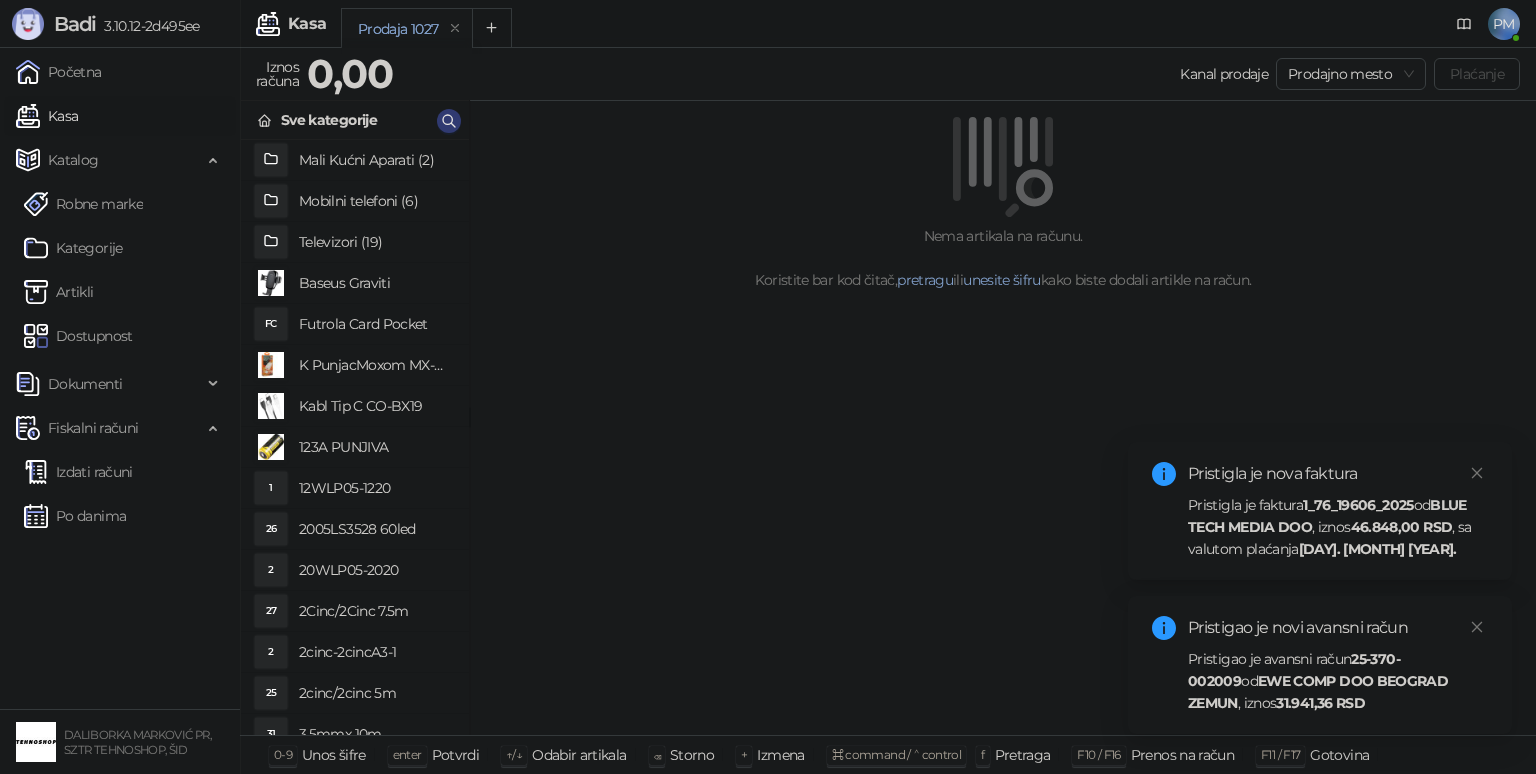 click on "Artikli" at bounding box center [59, 292] 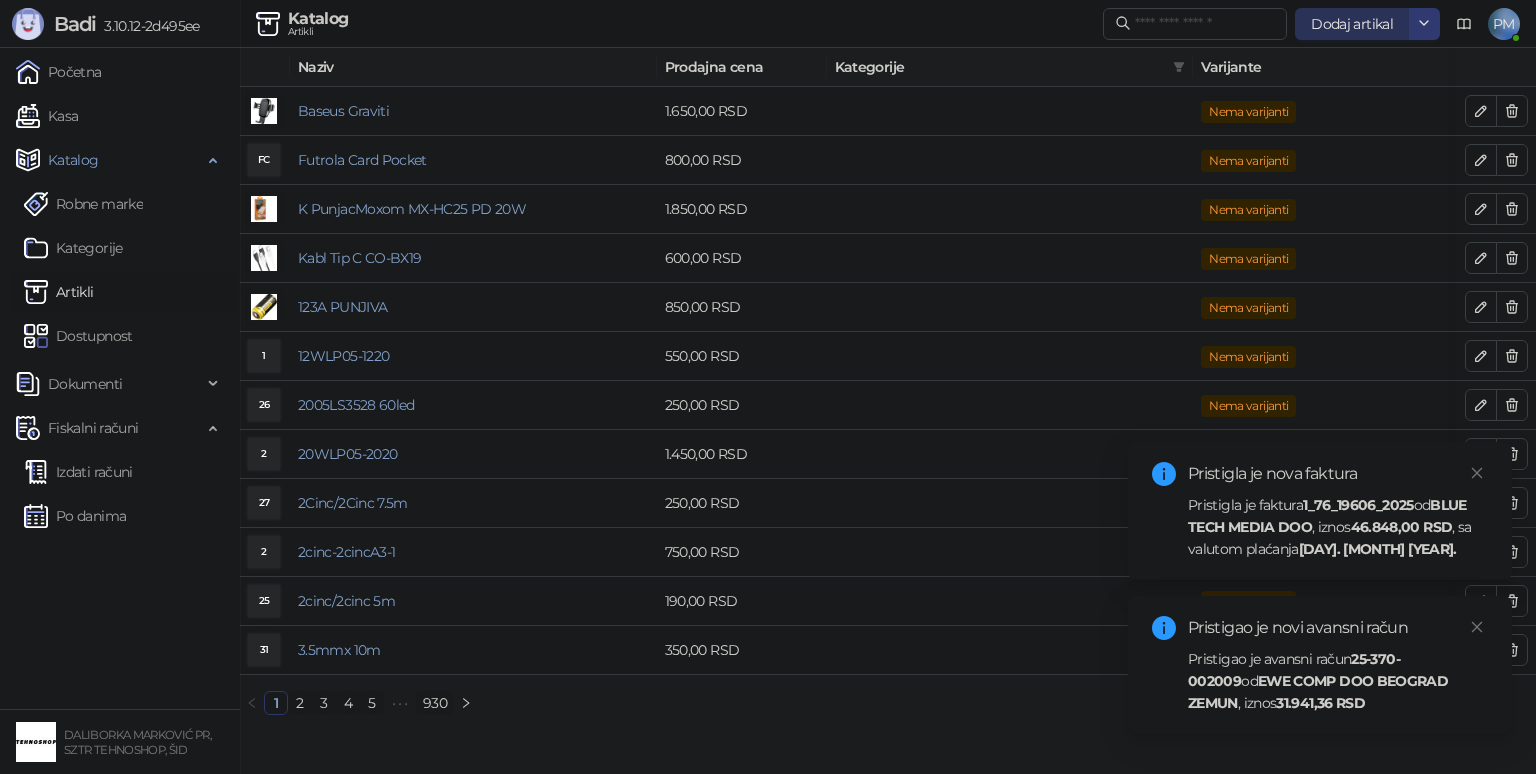 click on "Dodaj artikal" at bounding box center (1352, 24) 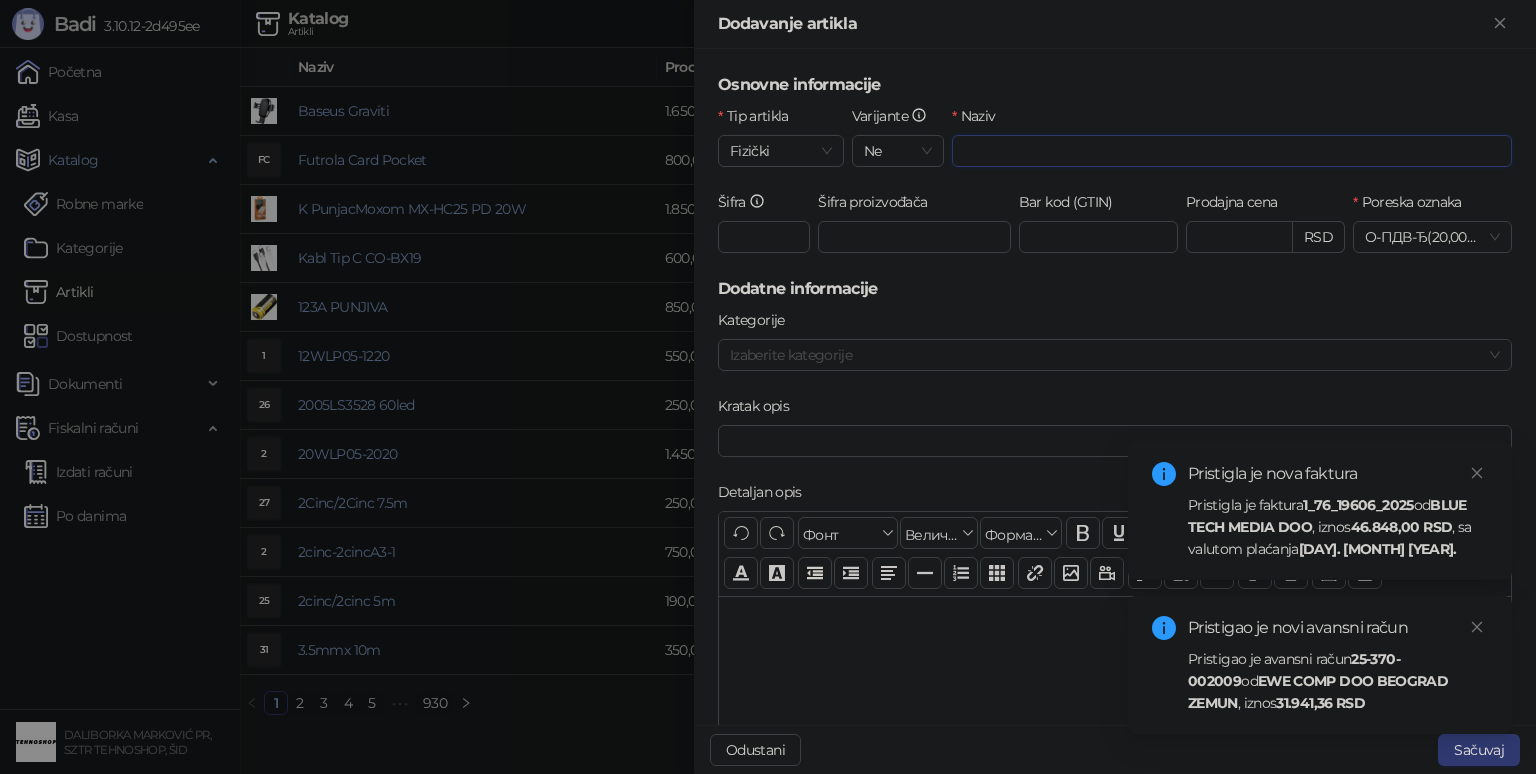 click on "Naziv" at bounding box center [1232, 151] 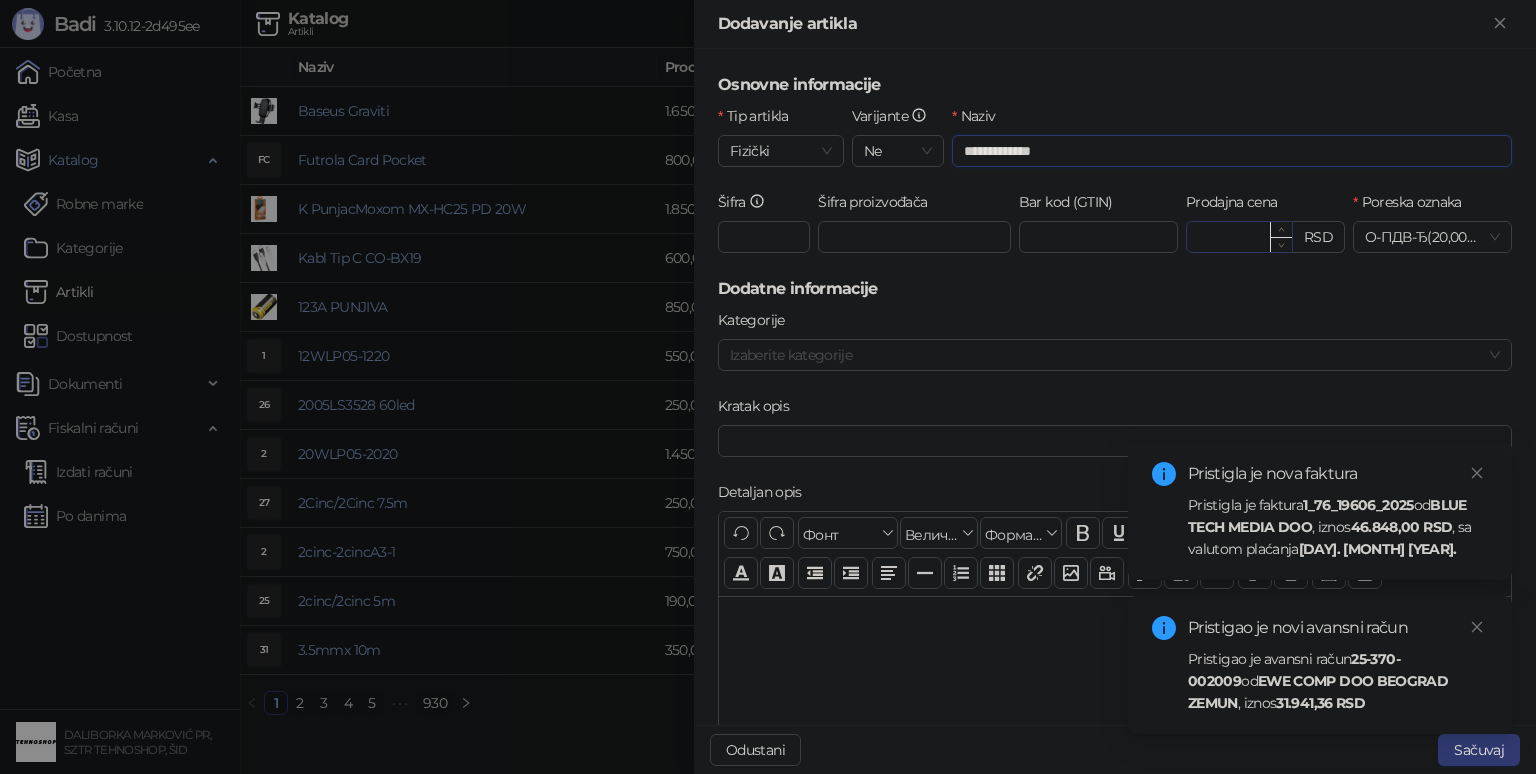 type on "**********" 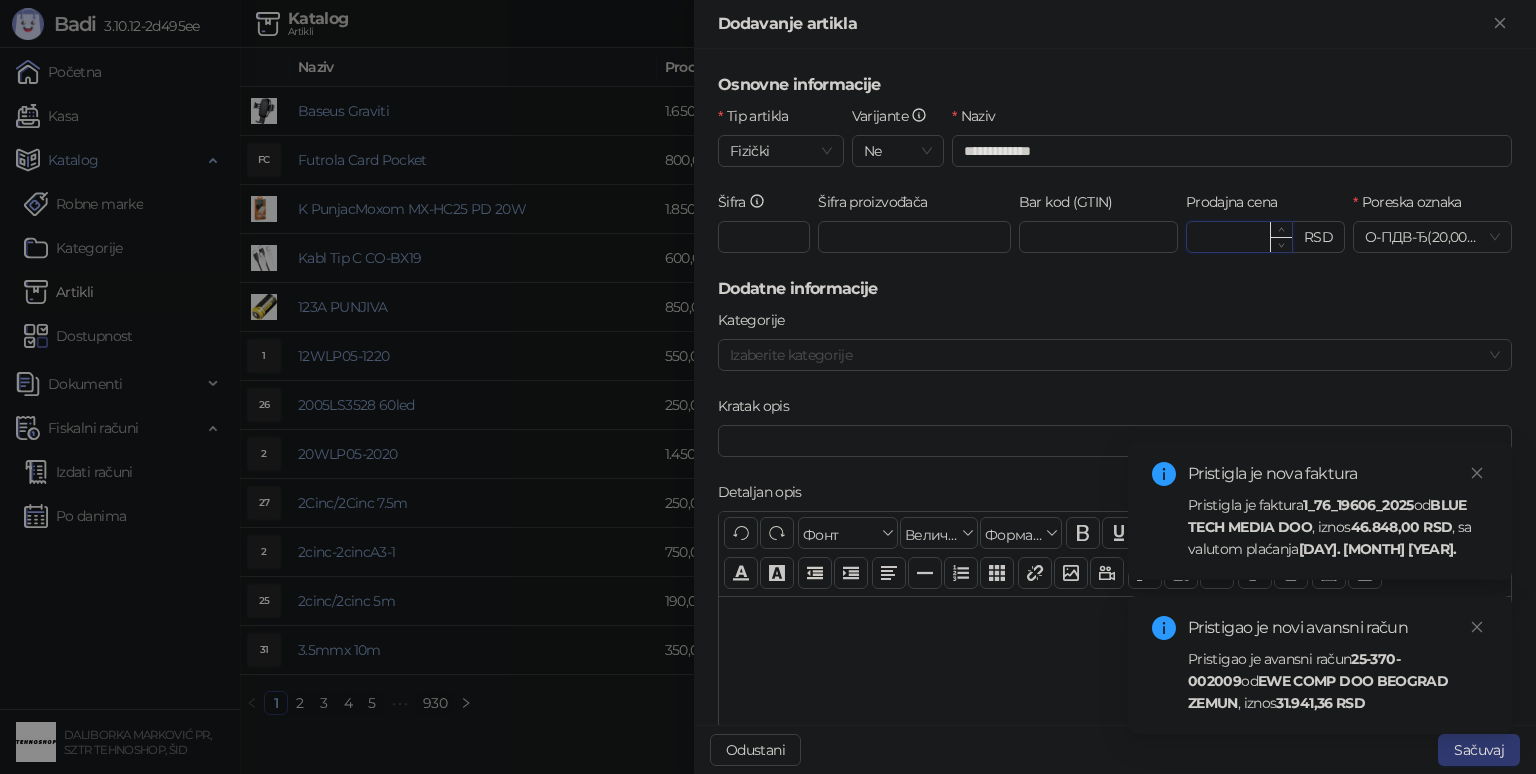 click on "Prodajna cena" at bounding box center (1239, 237) 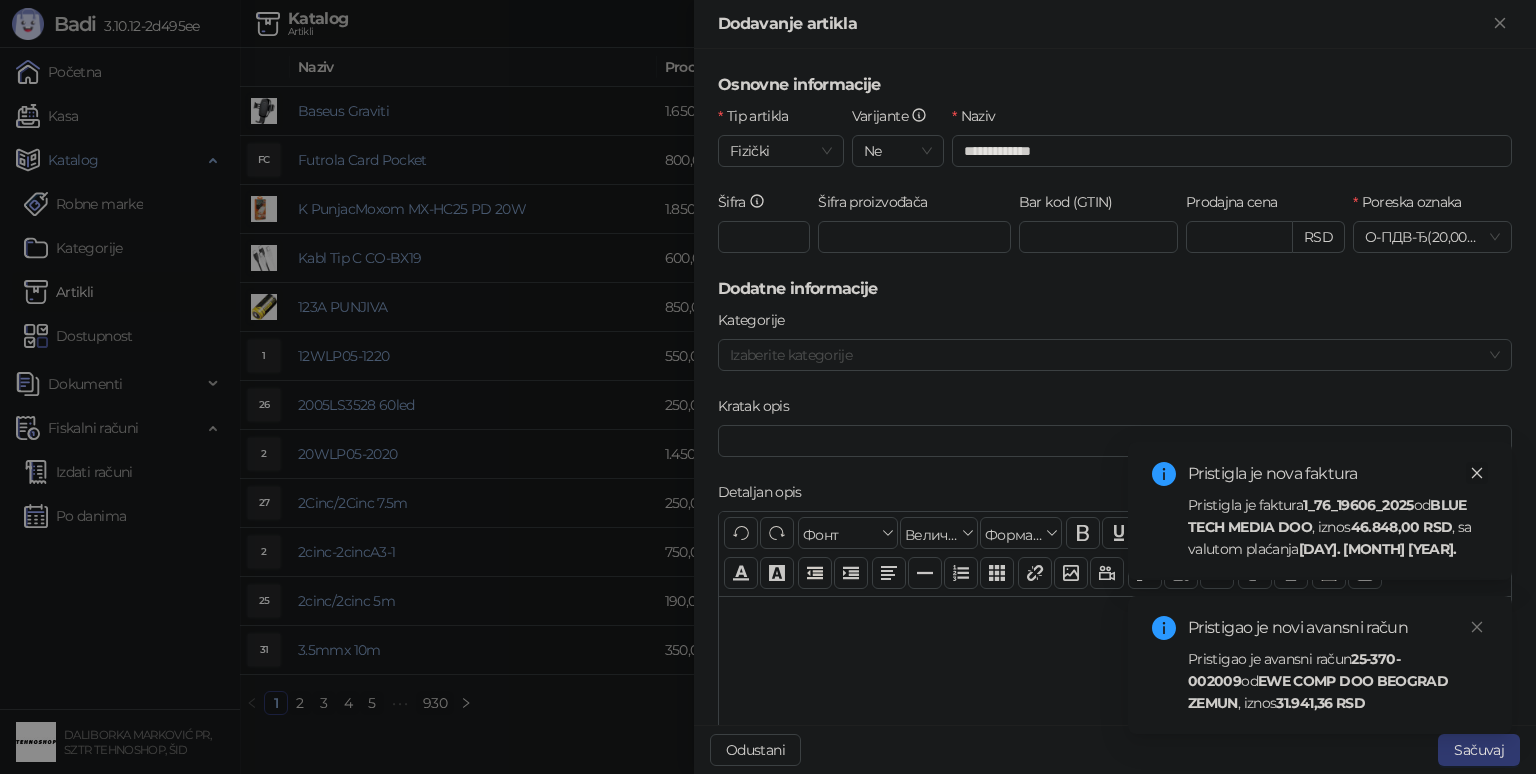 type on "*******" 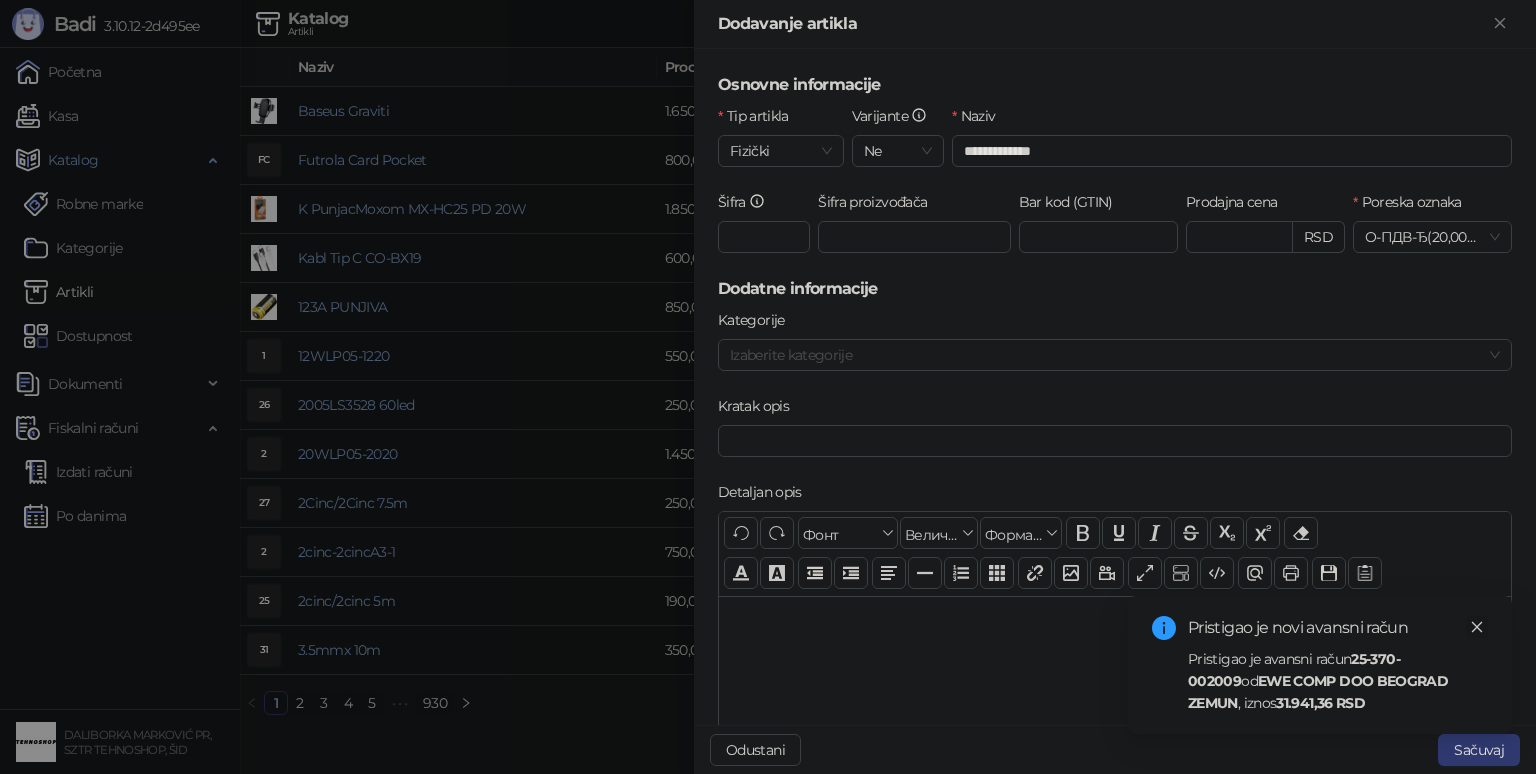 click 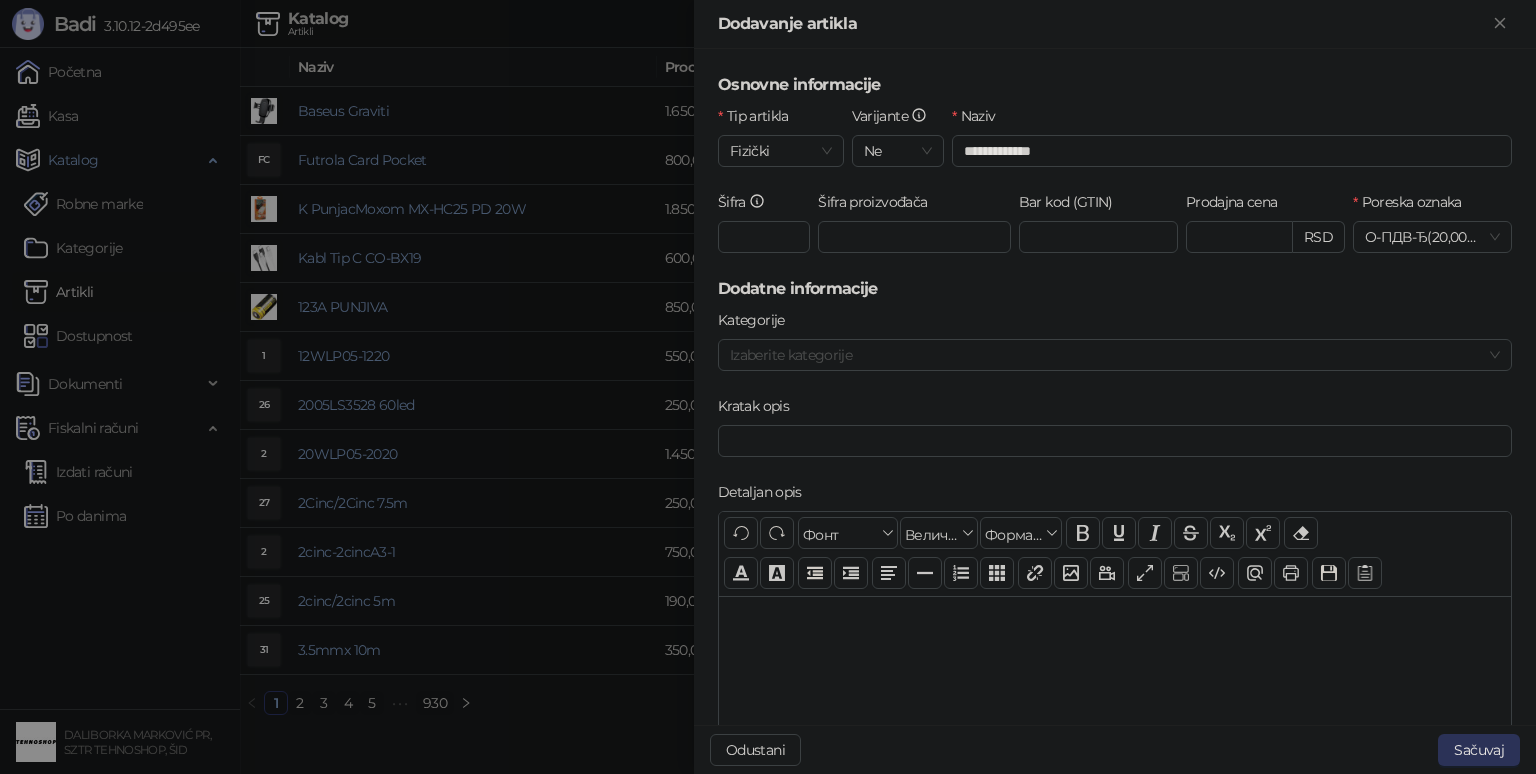 click on "Sačuvaj" at bounding box center (1479, 750) 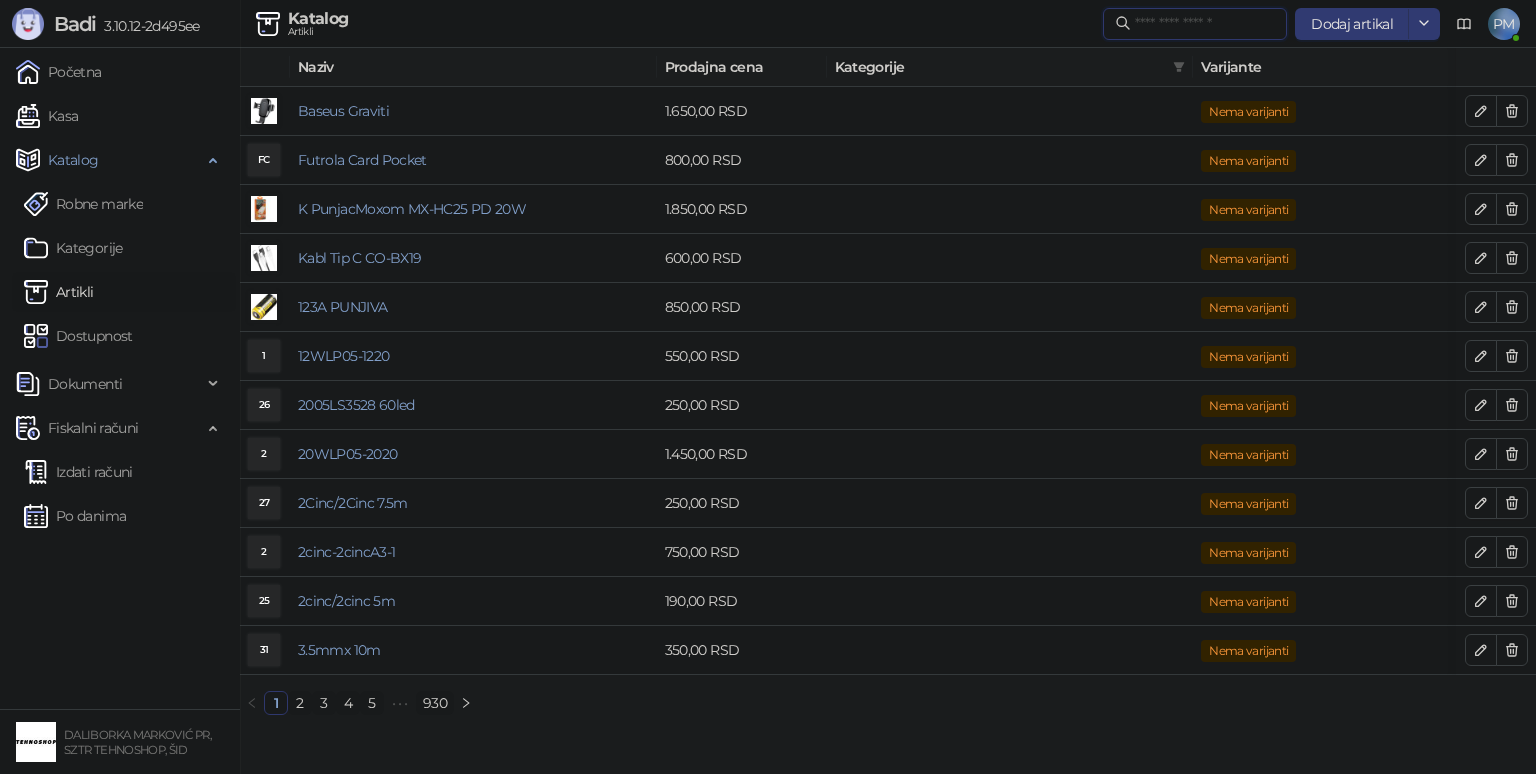 click at bounding box center [1205, 24] 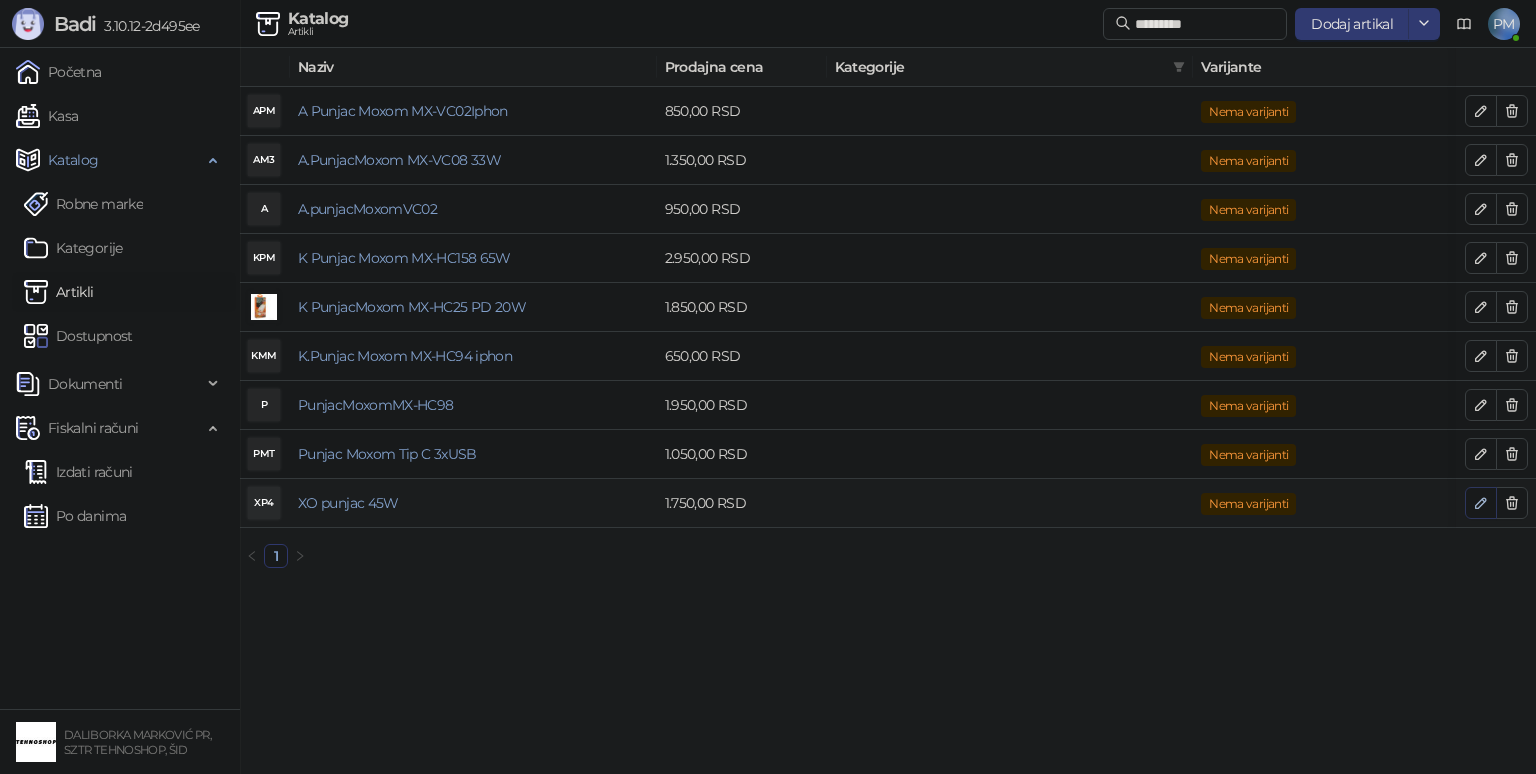 click 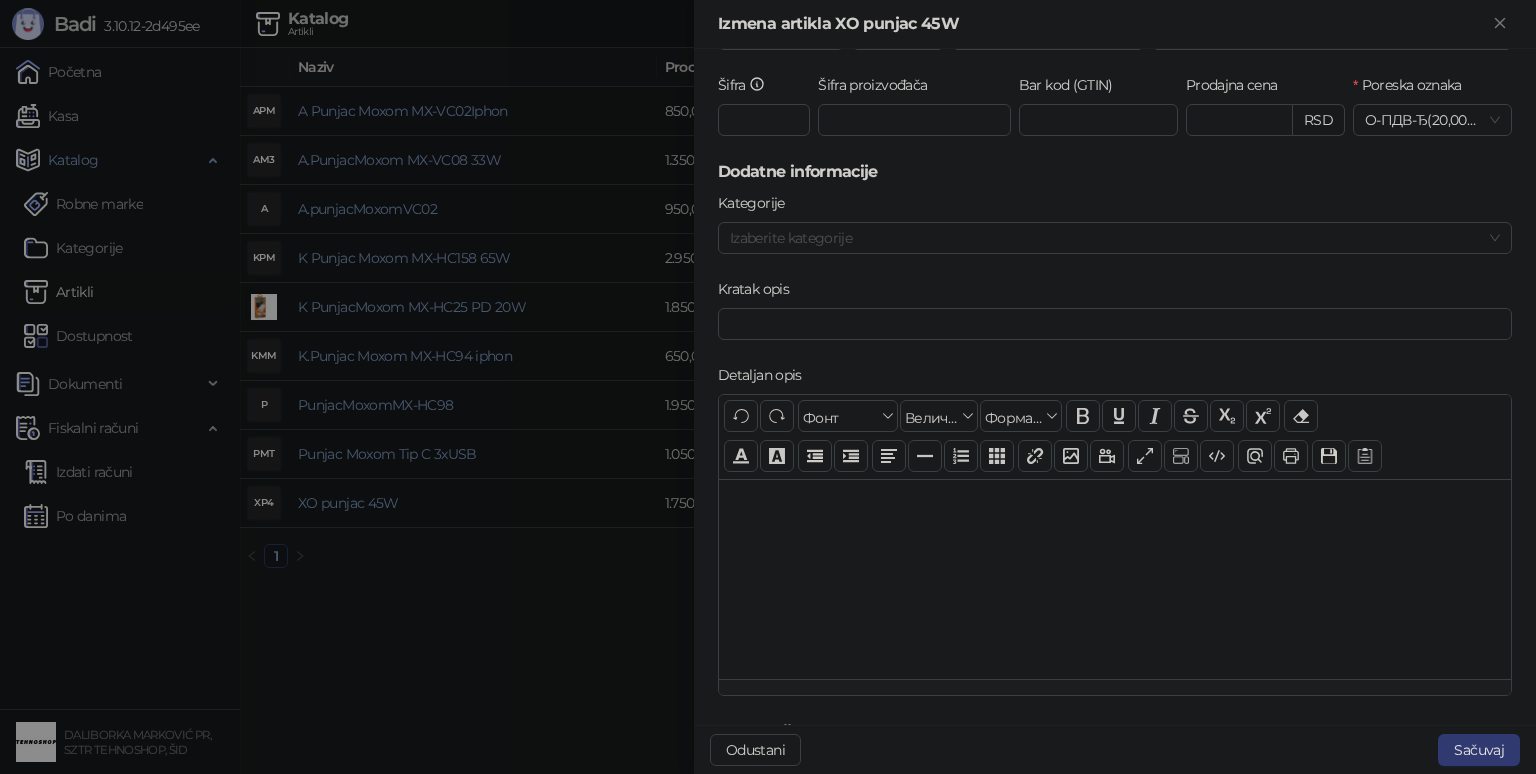 scroll, scrollTop: 0, scrollLeft: 0, axis: both 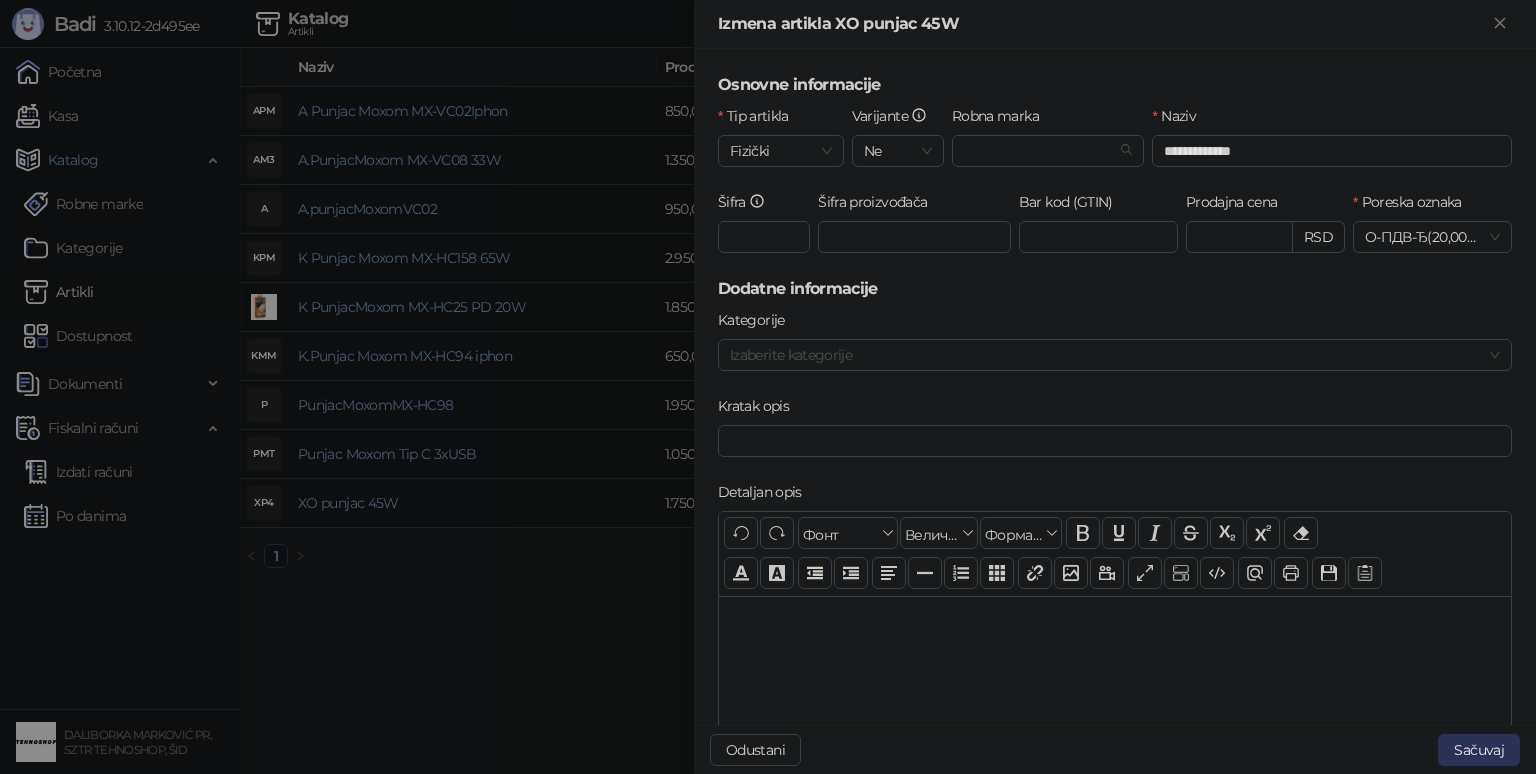 click on "Sačuvaj" at bounding box center [1479, 750] 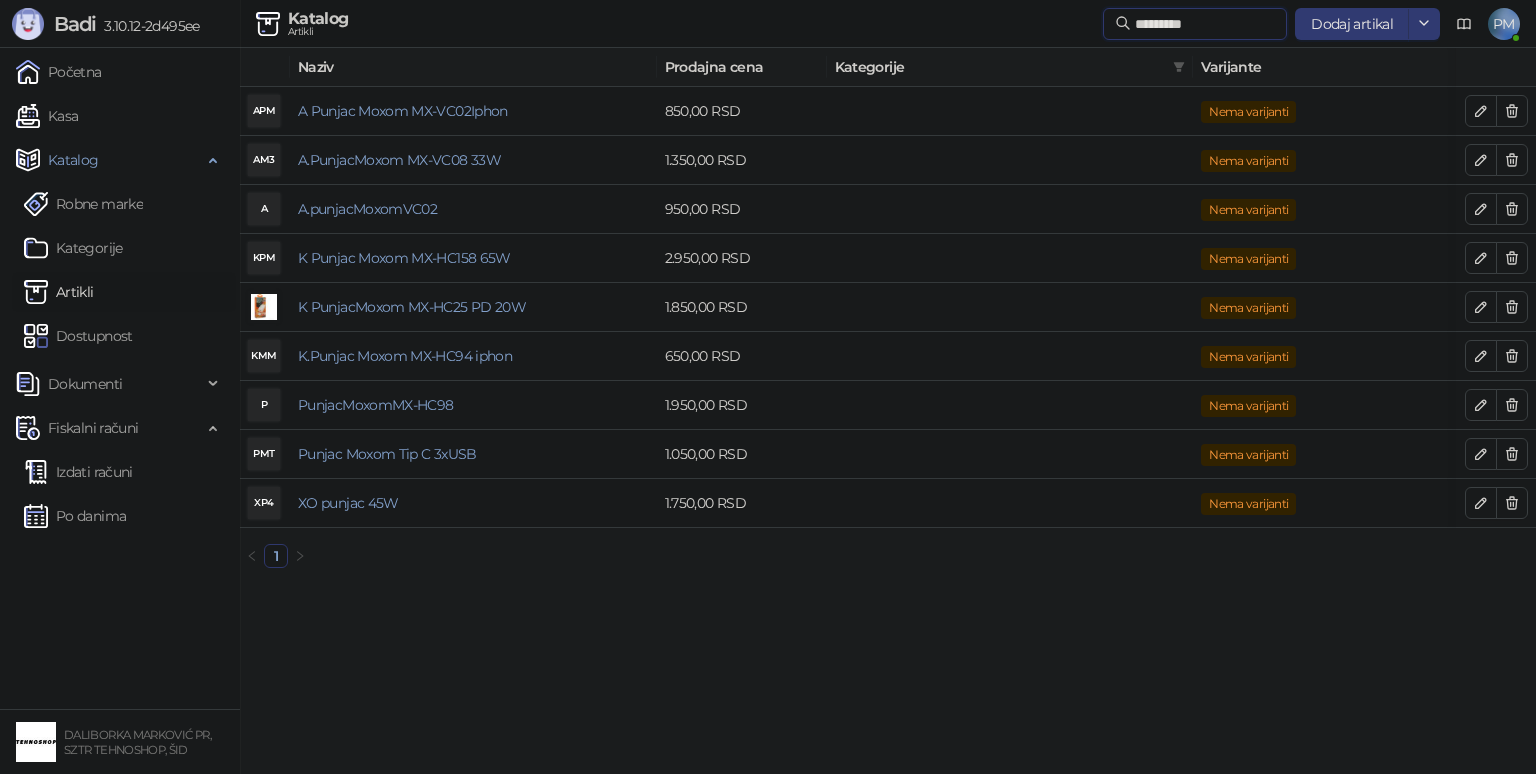 click on "*********" at bounding box center [1205, 24] 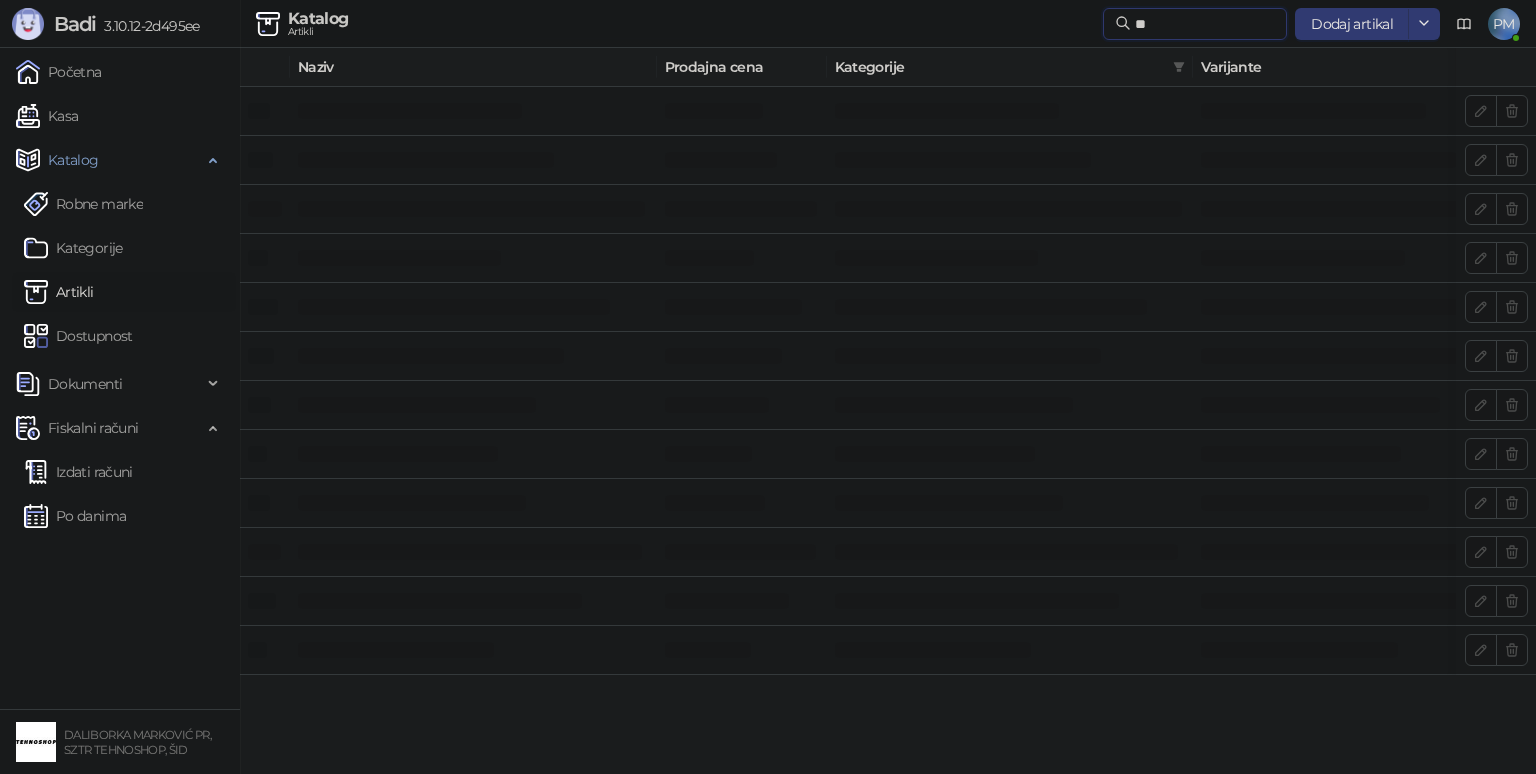 type on "*" 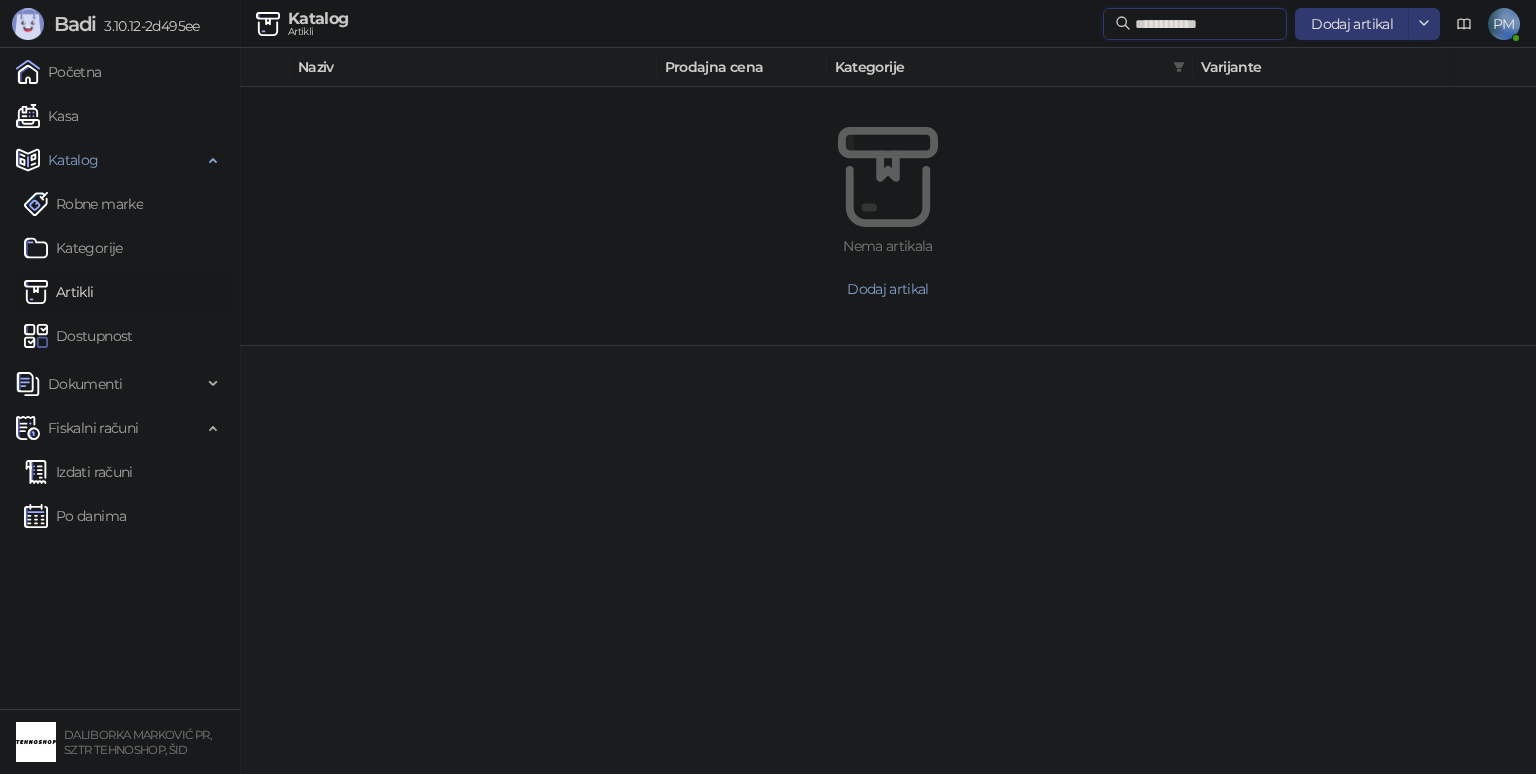 type on "**********" 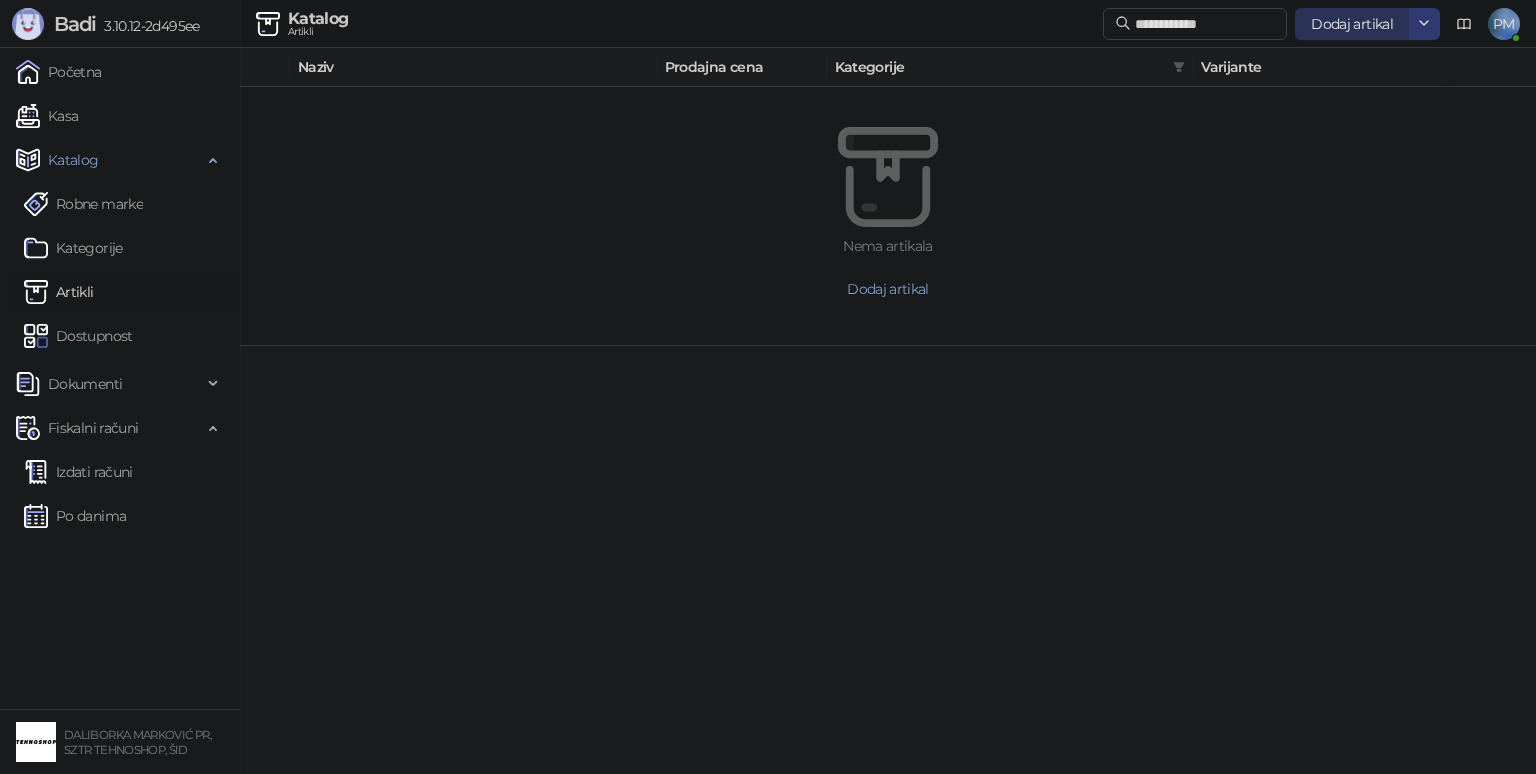 click on "Dodaj artikal" at bounding box center [1352, 24] 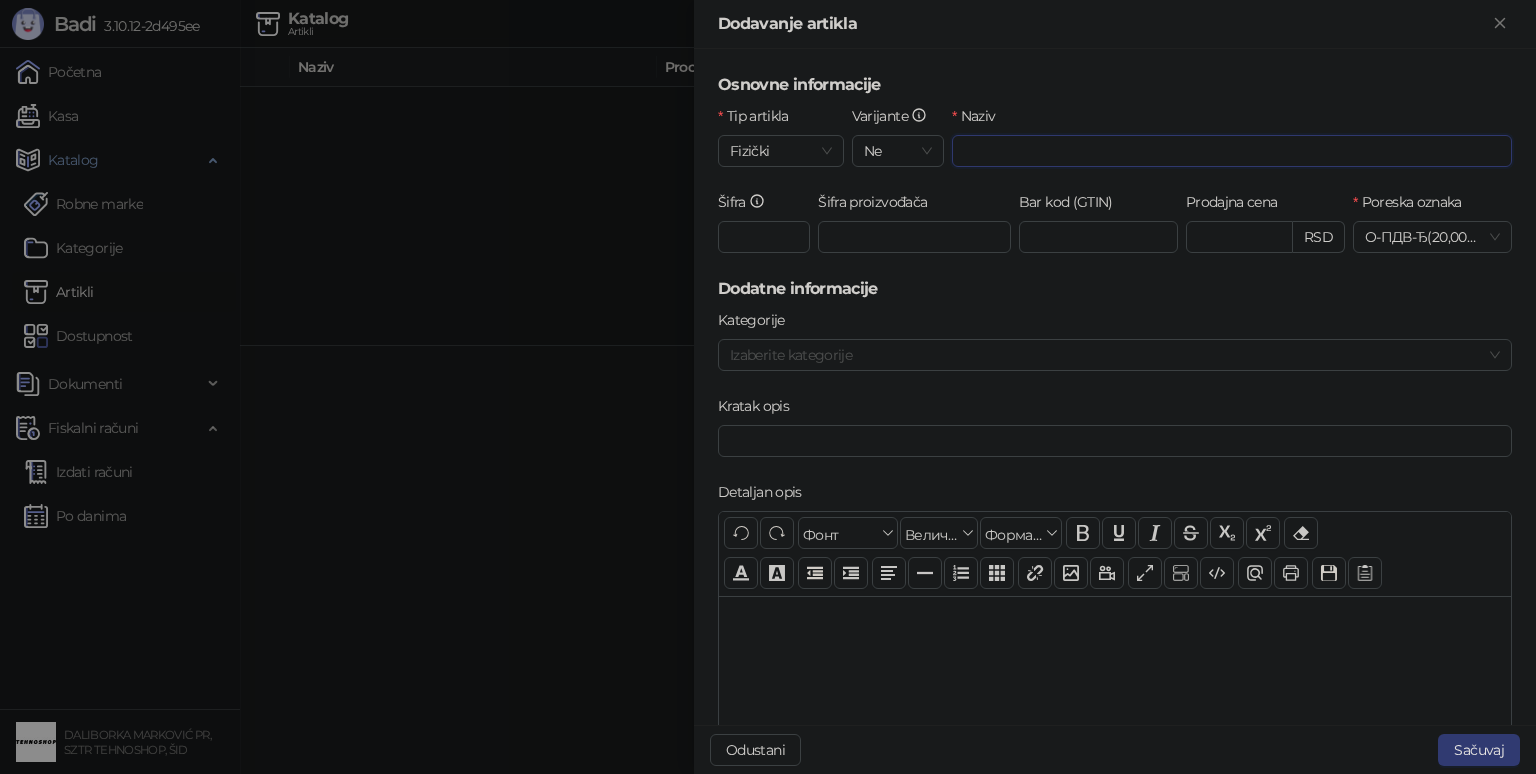 click on "Naziv" at bounding box center (1232, 151) 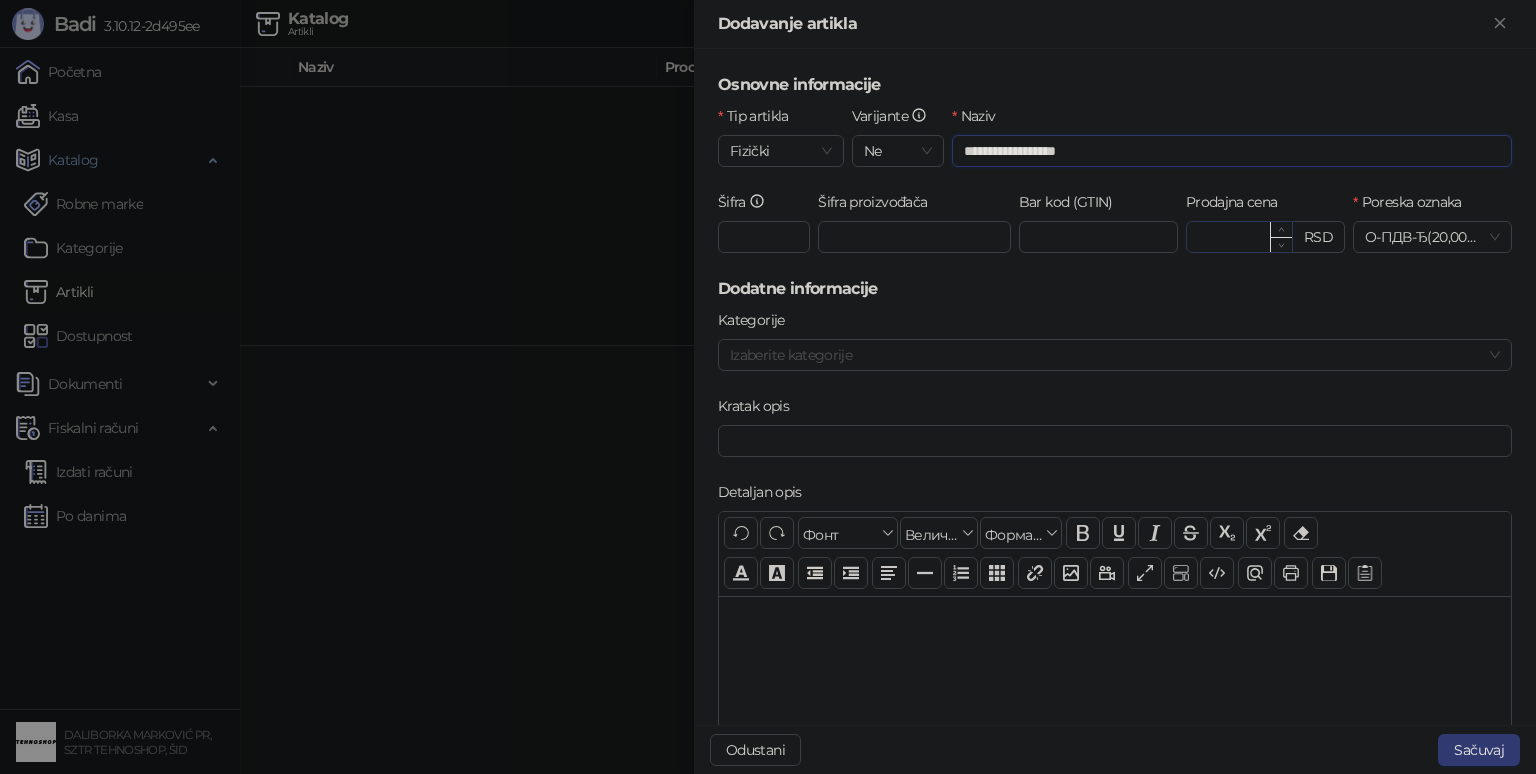 type on "**********" 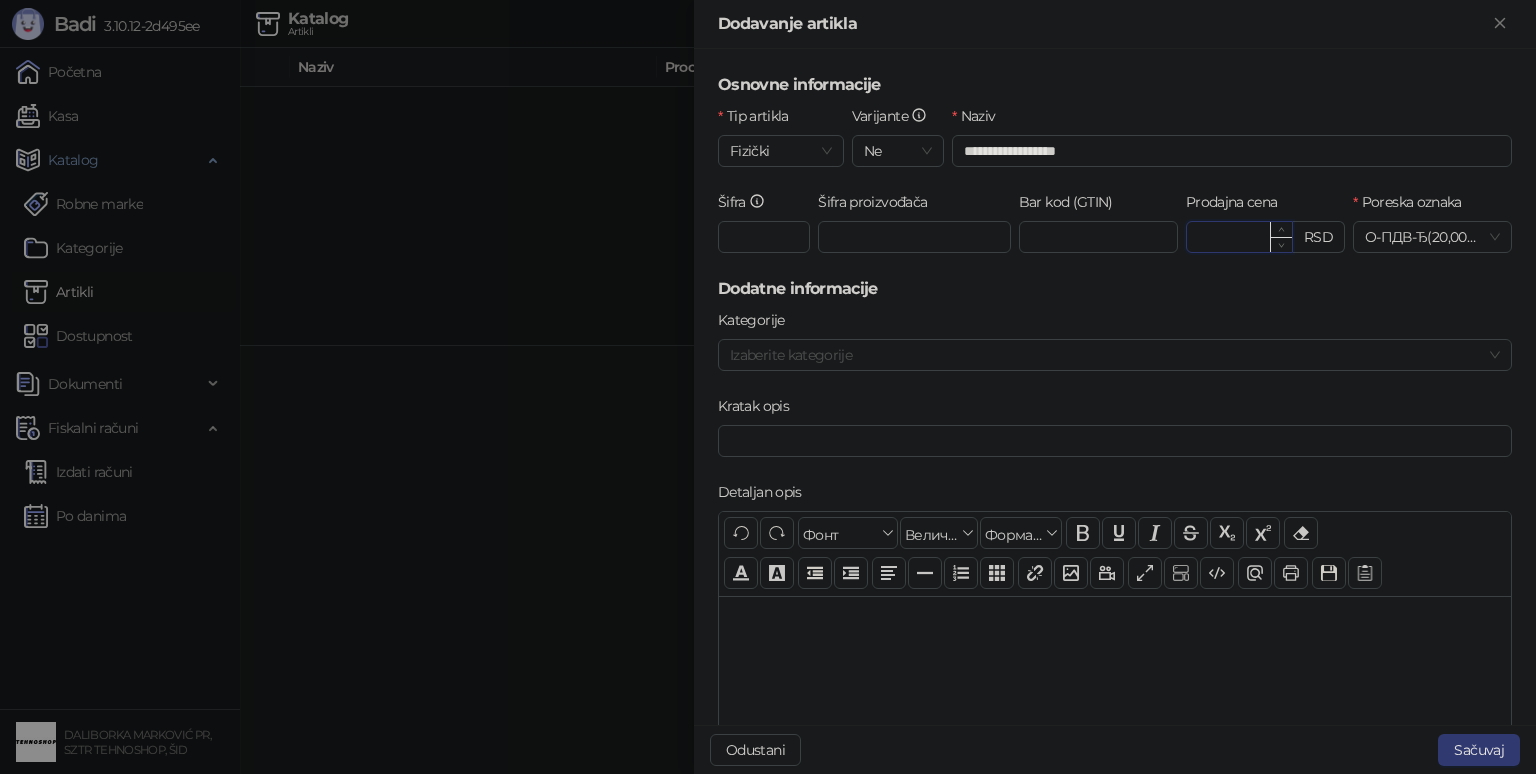 click on "Prodajna cena" at bounding box center [1239, 237] 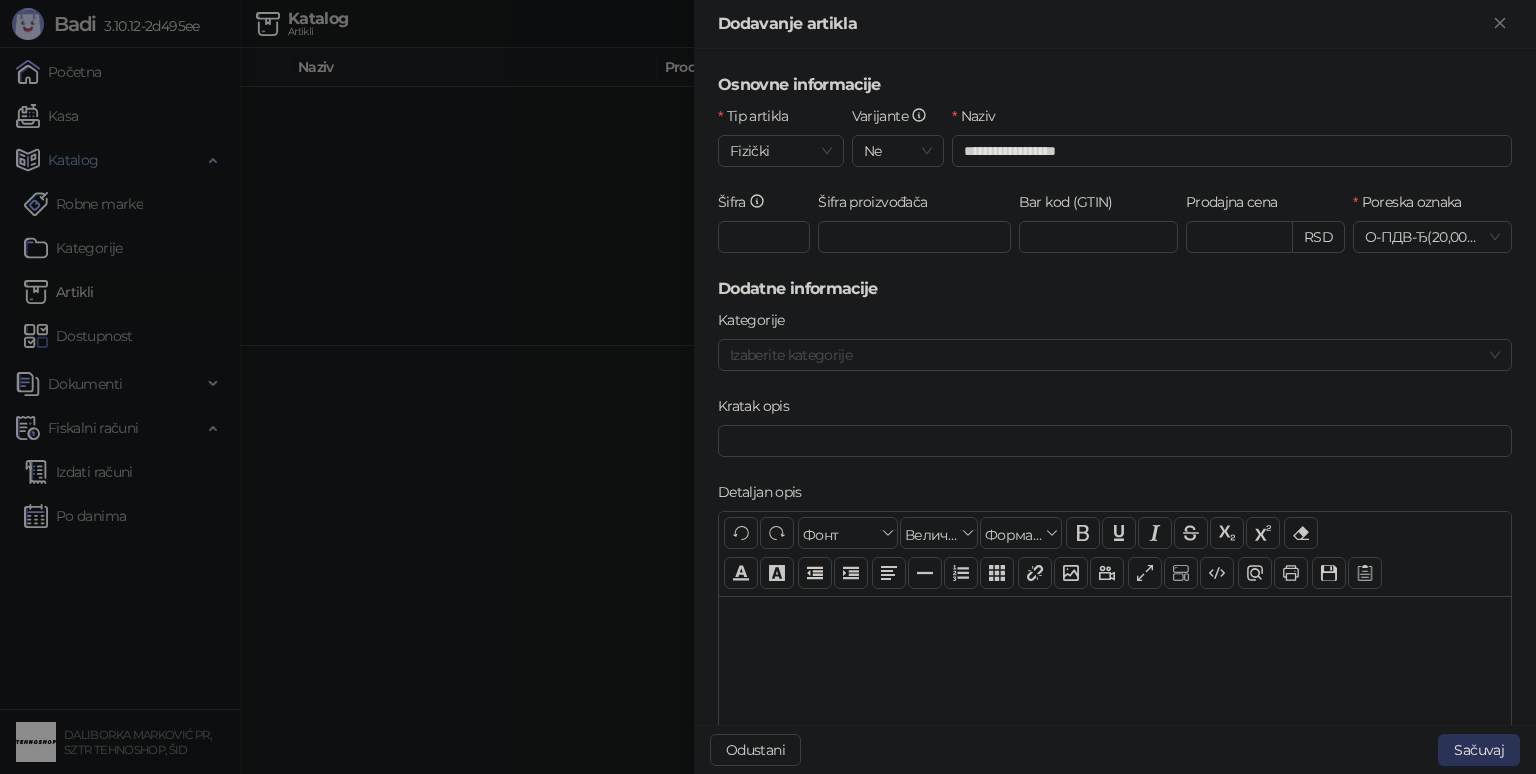 type on "******" 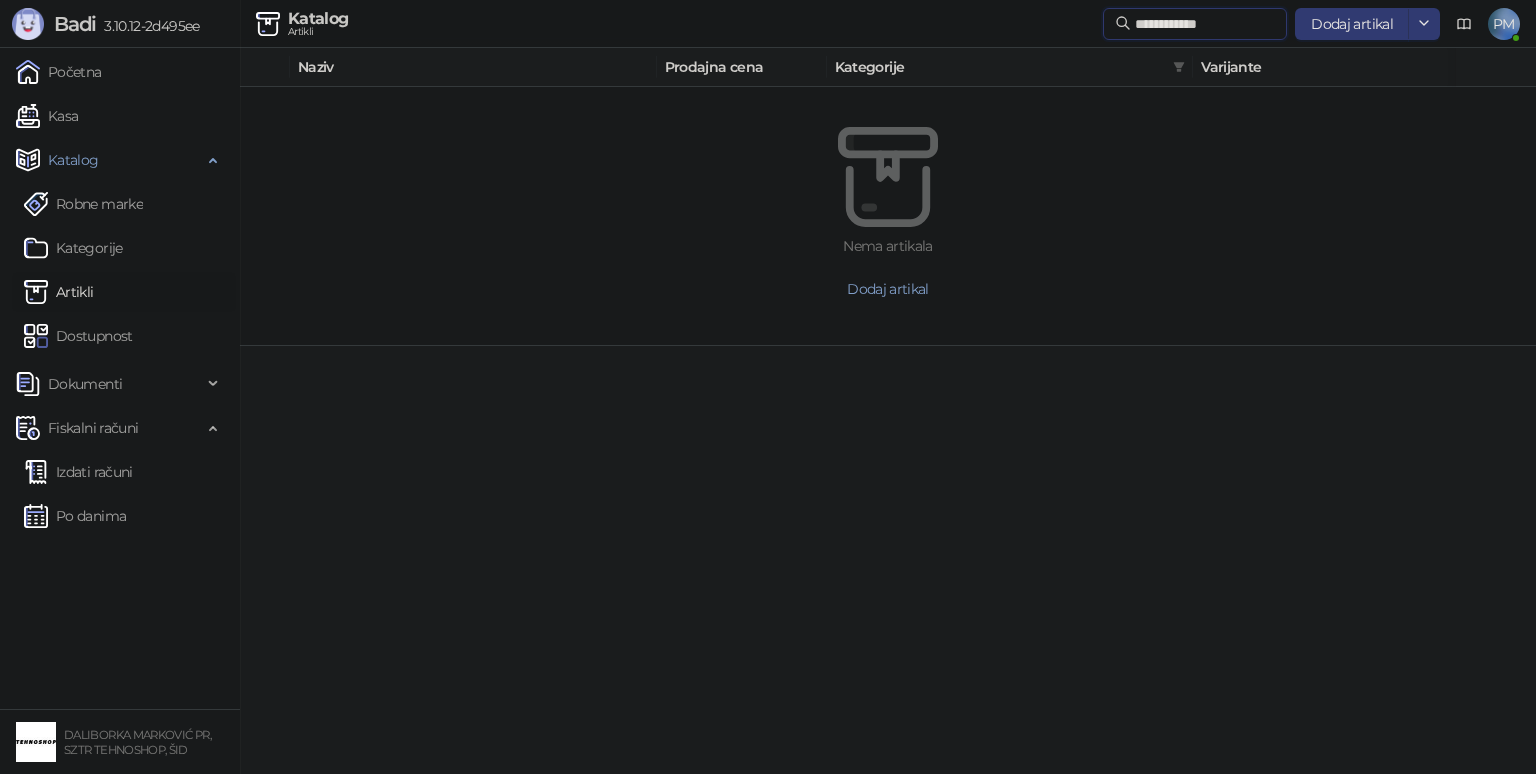 click on "**********" at bounding box center (1205, 24) 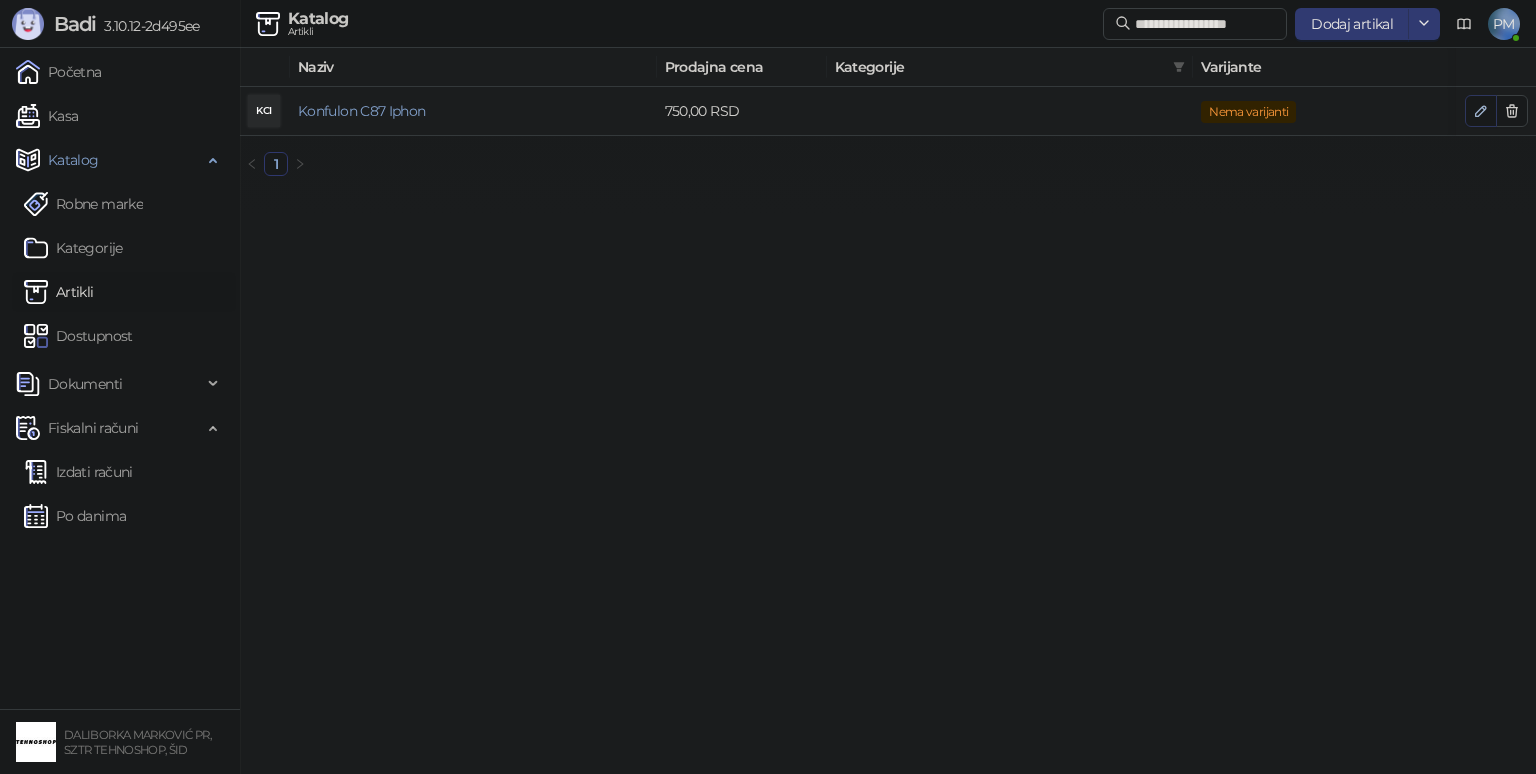 click 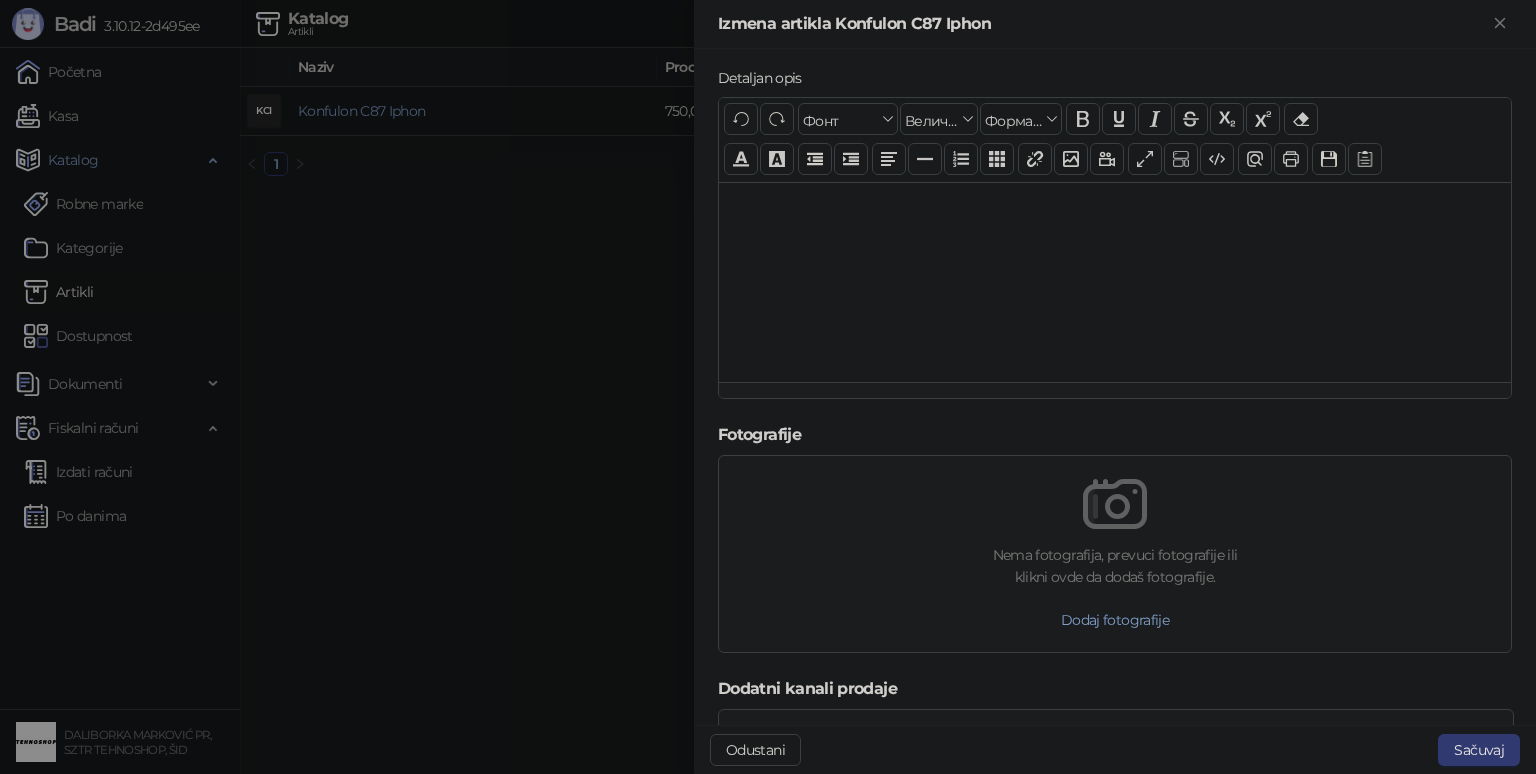 scroll, scrollTop: 400, scrollLeft: 0, axis: vertical 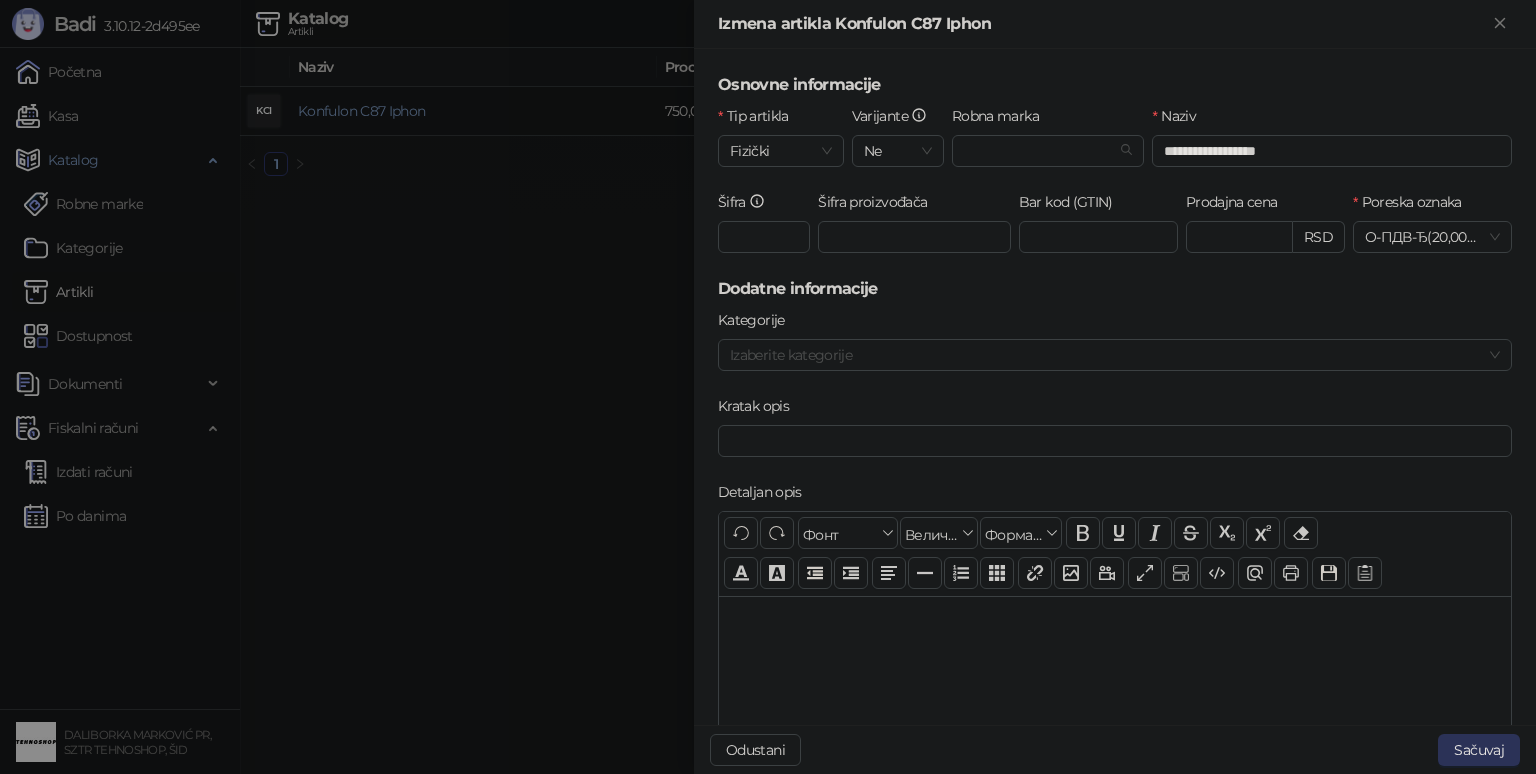 click on "Sačuvaj" at bounding box center [1479, 750] 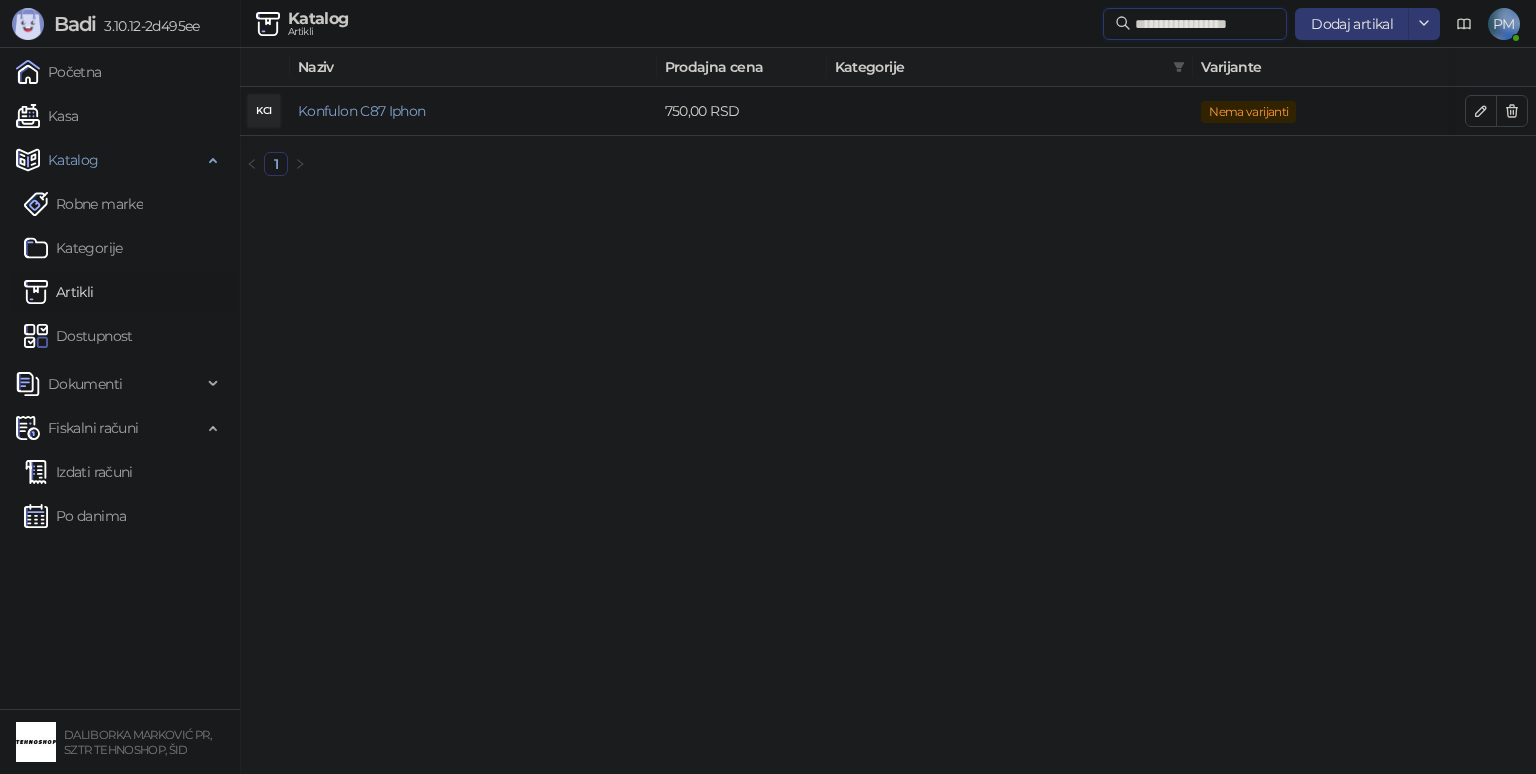 click on "**********" at bounding box center [1205, 24] 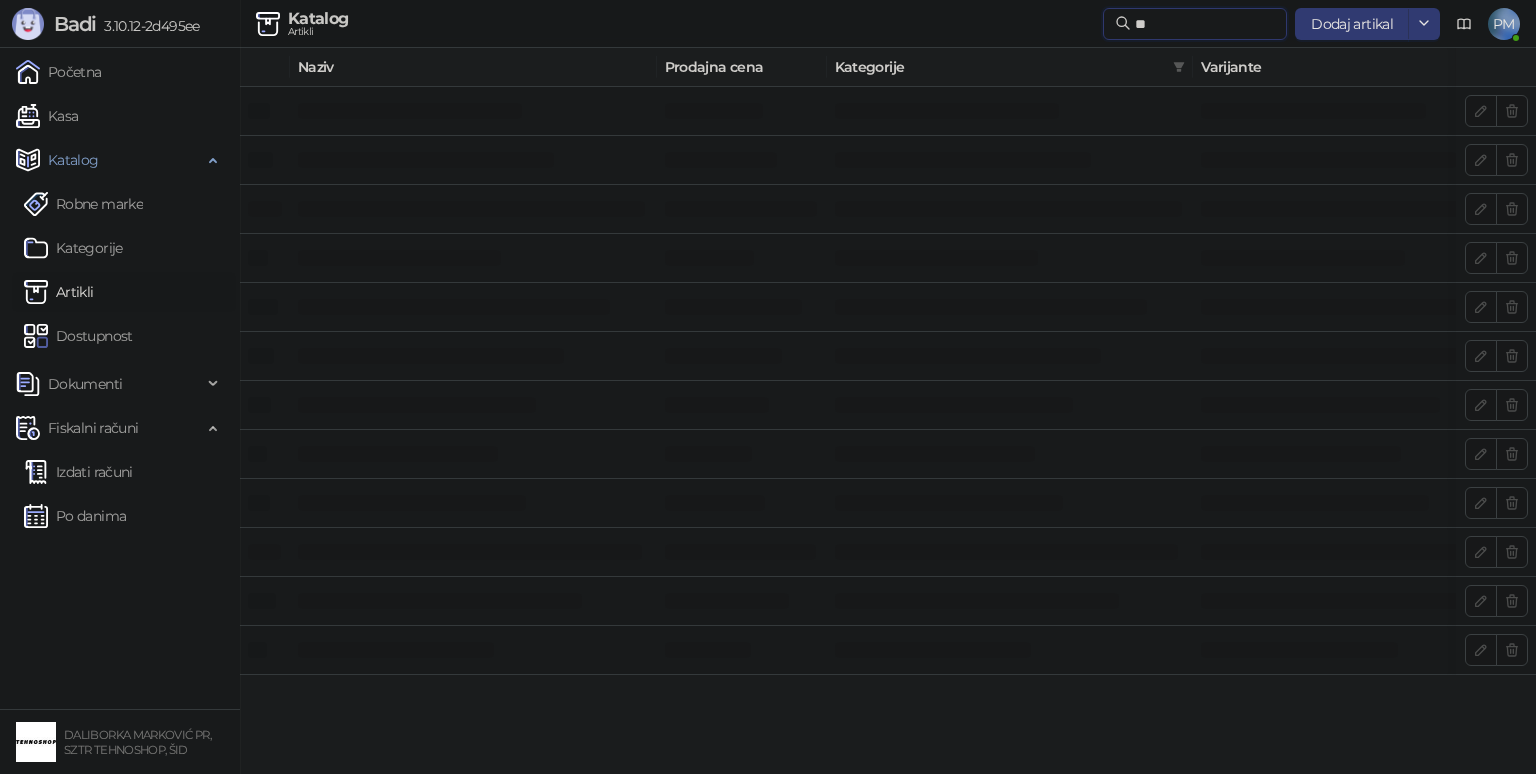 type on "*" 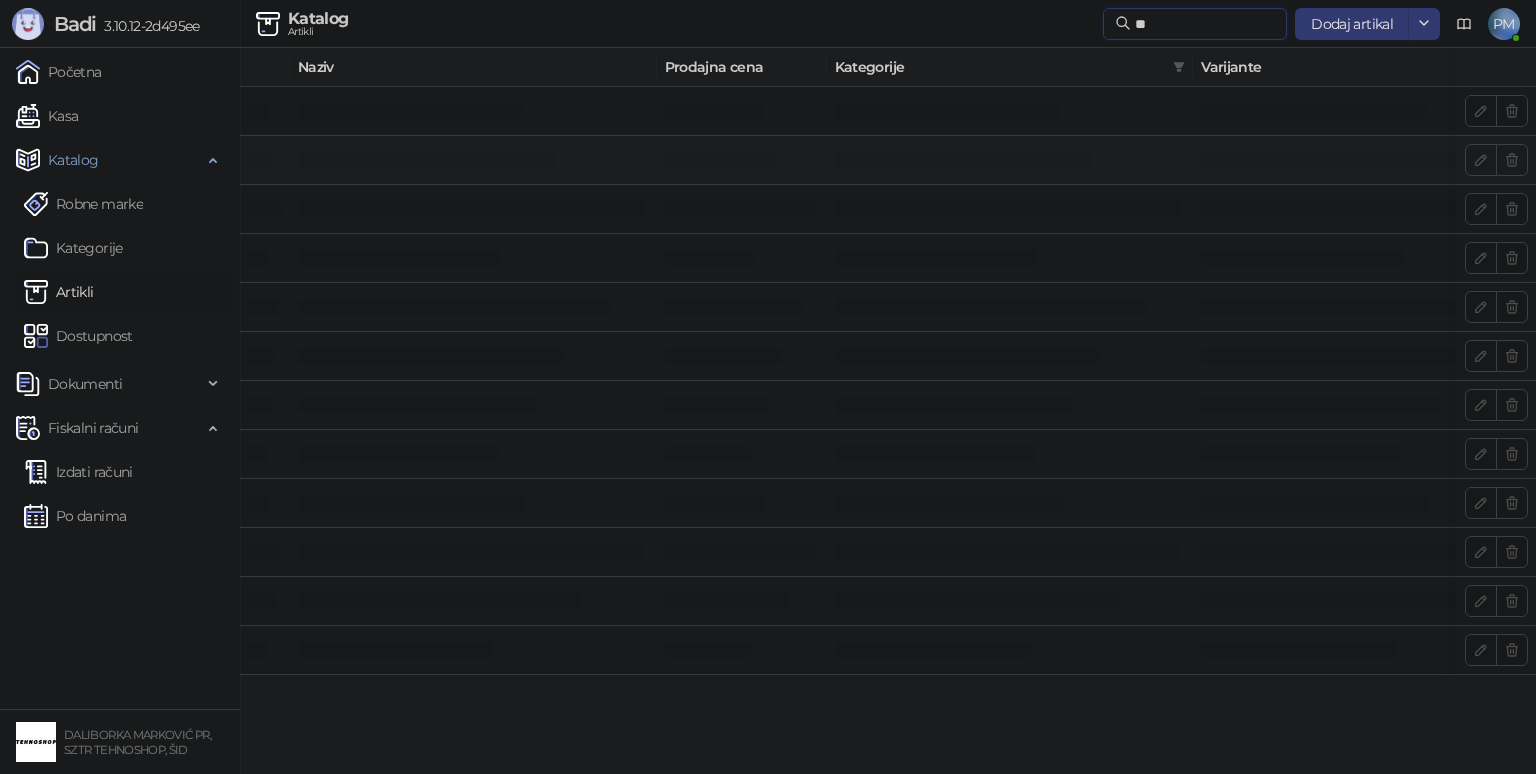 type on "*" 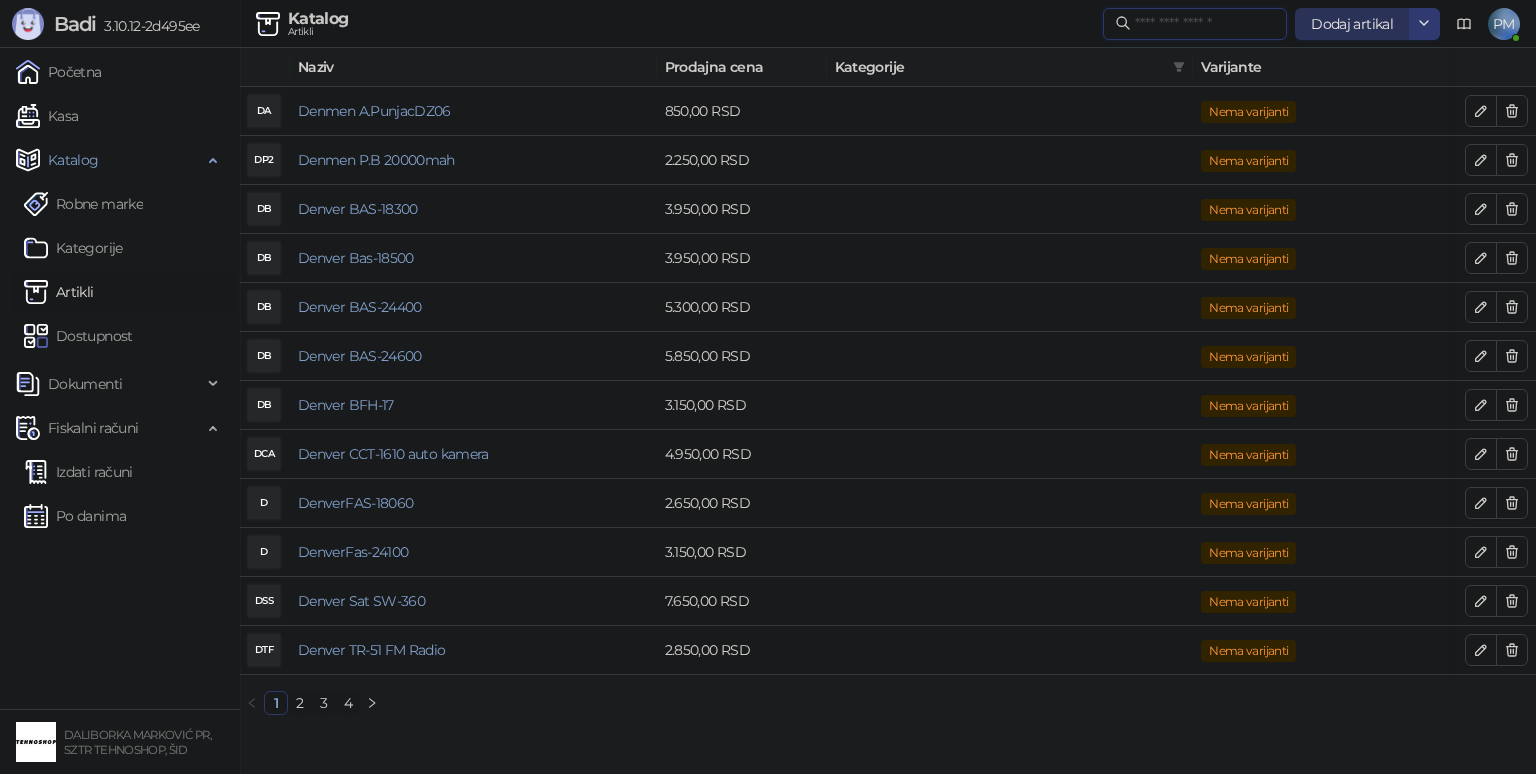 type 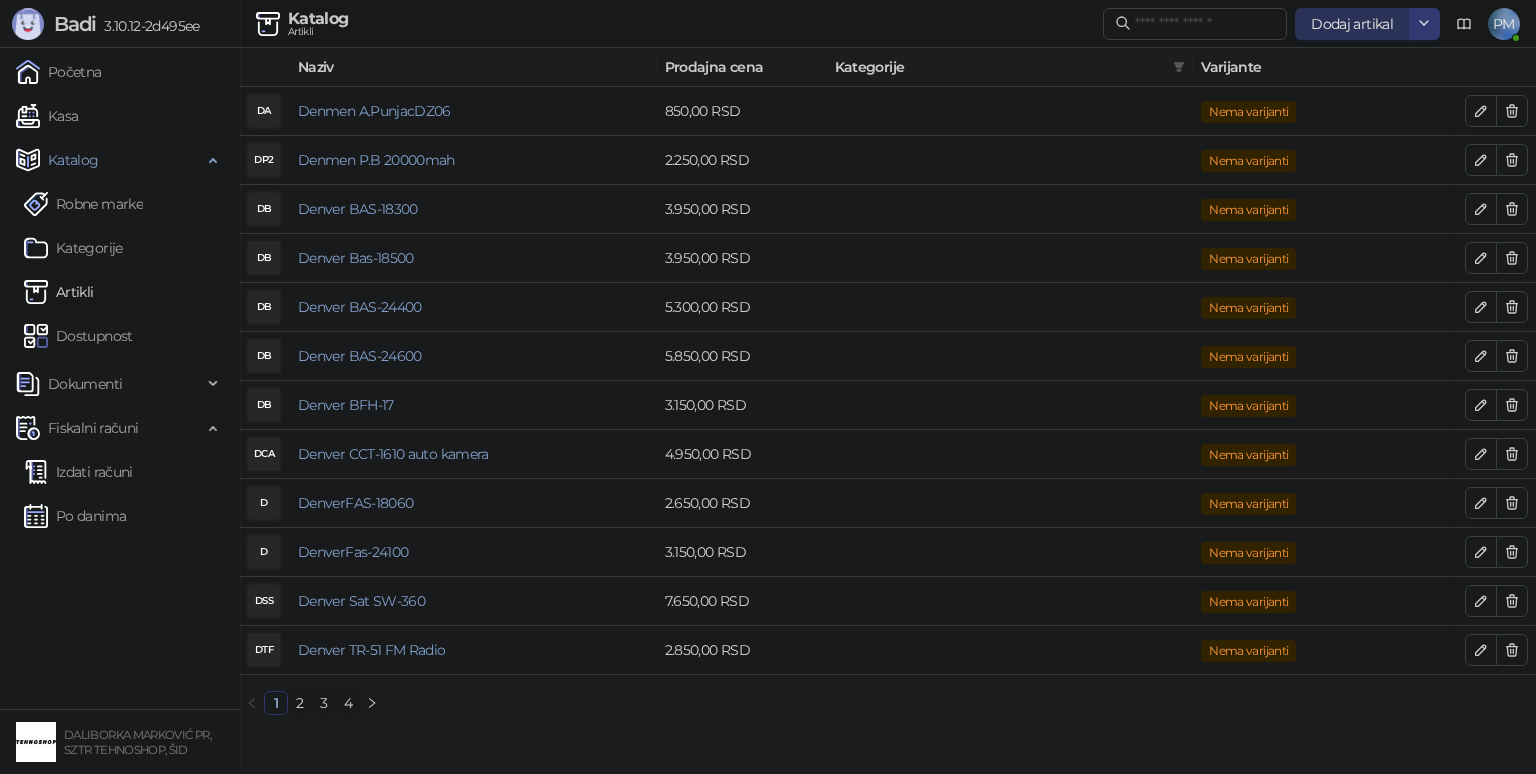 click on "Dodaj artikal" at bounding box center [1352, 24] 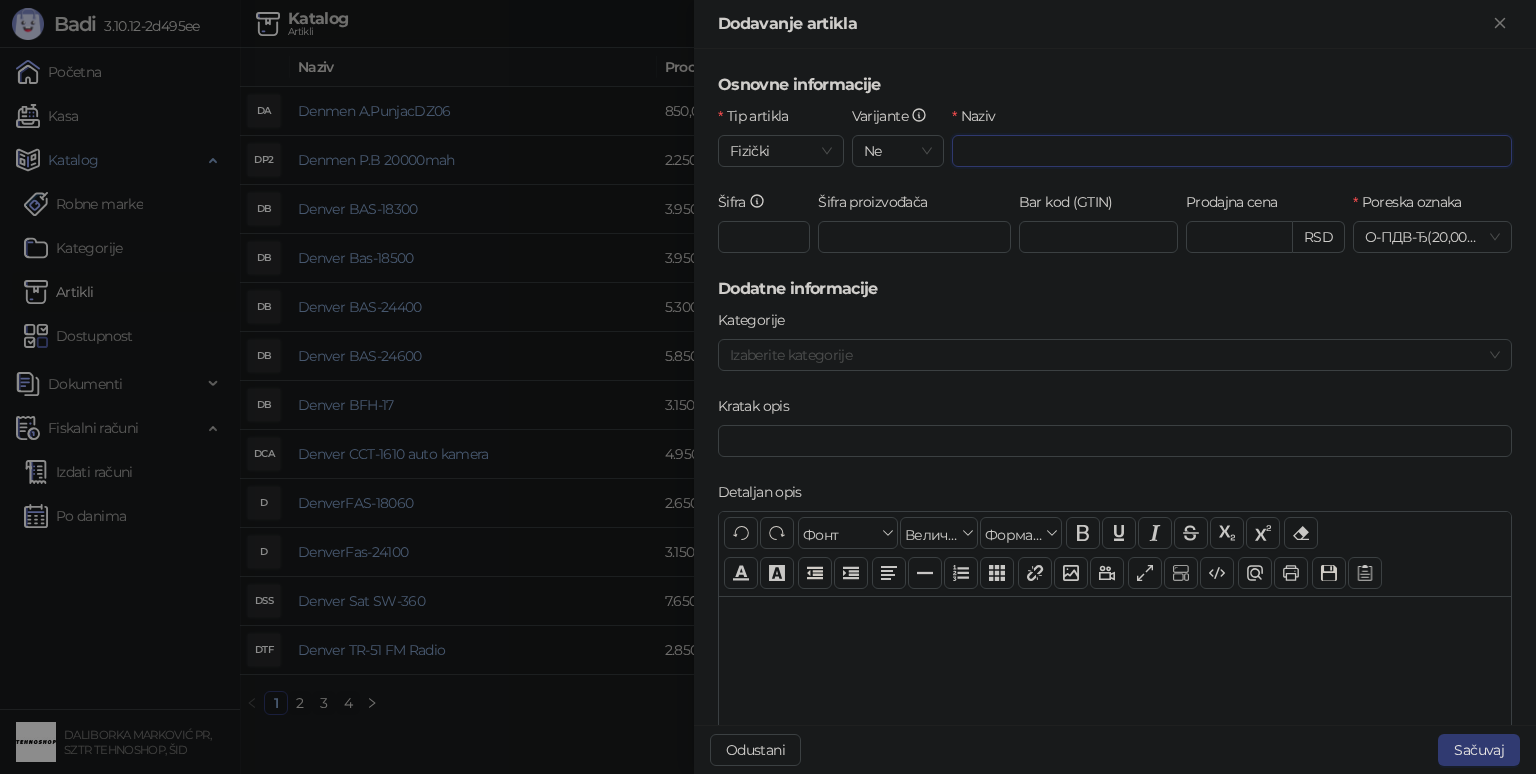 click on "Naziv" at bounding box center (1232, 151) 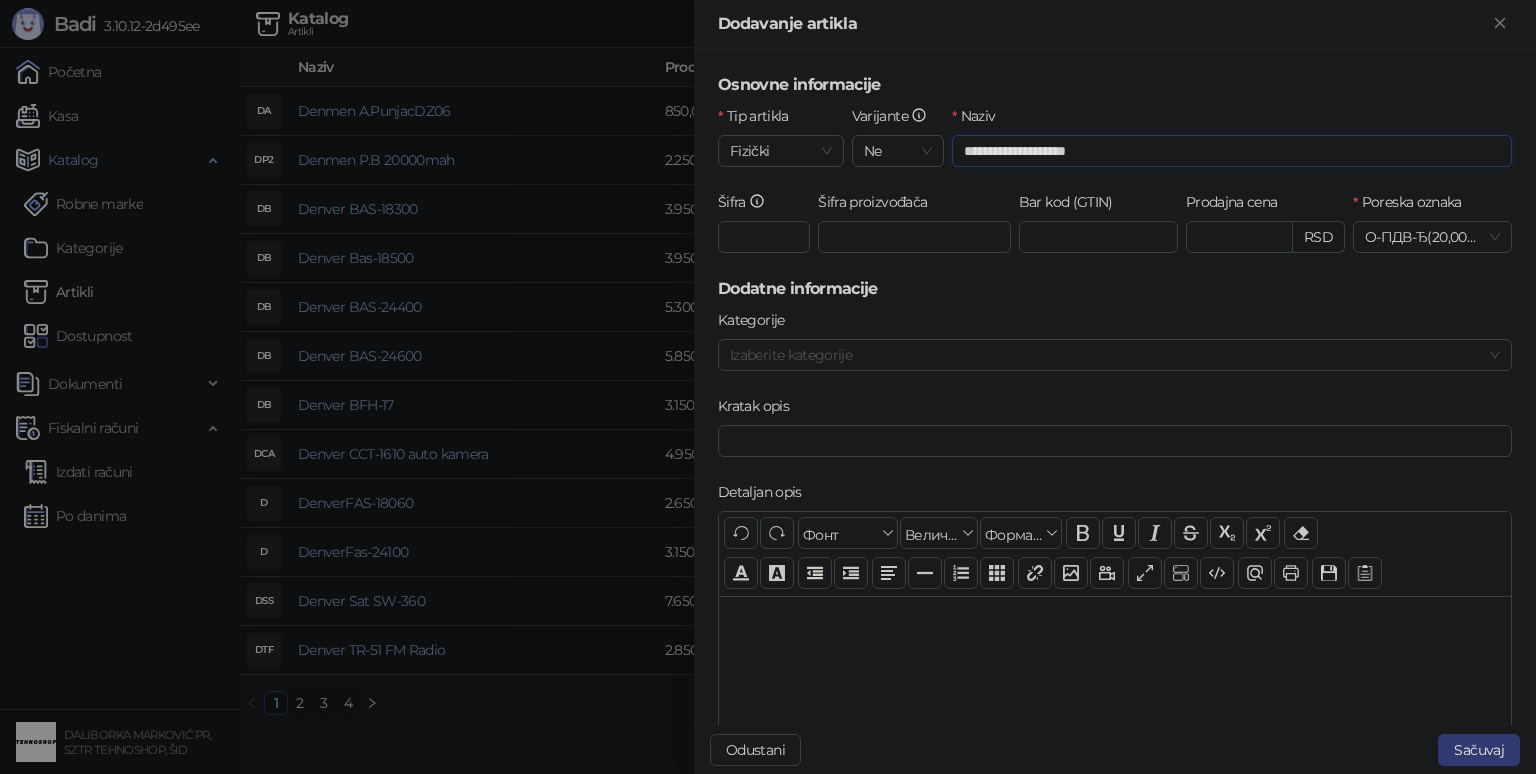 type on "**********" 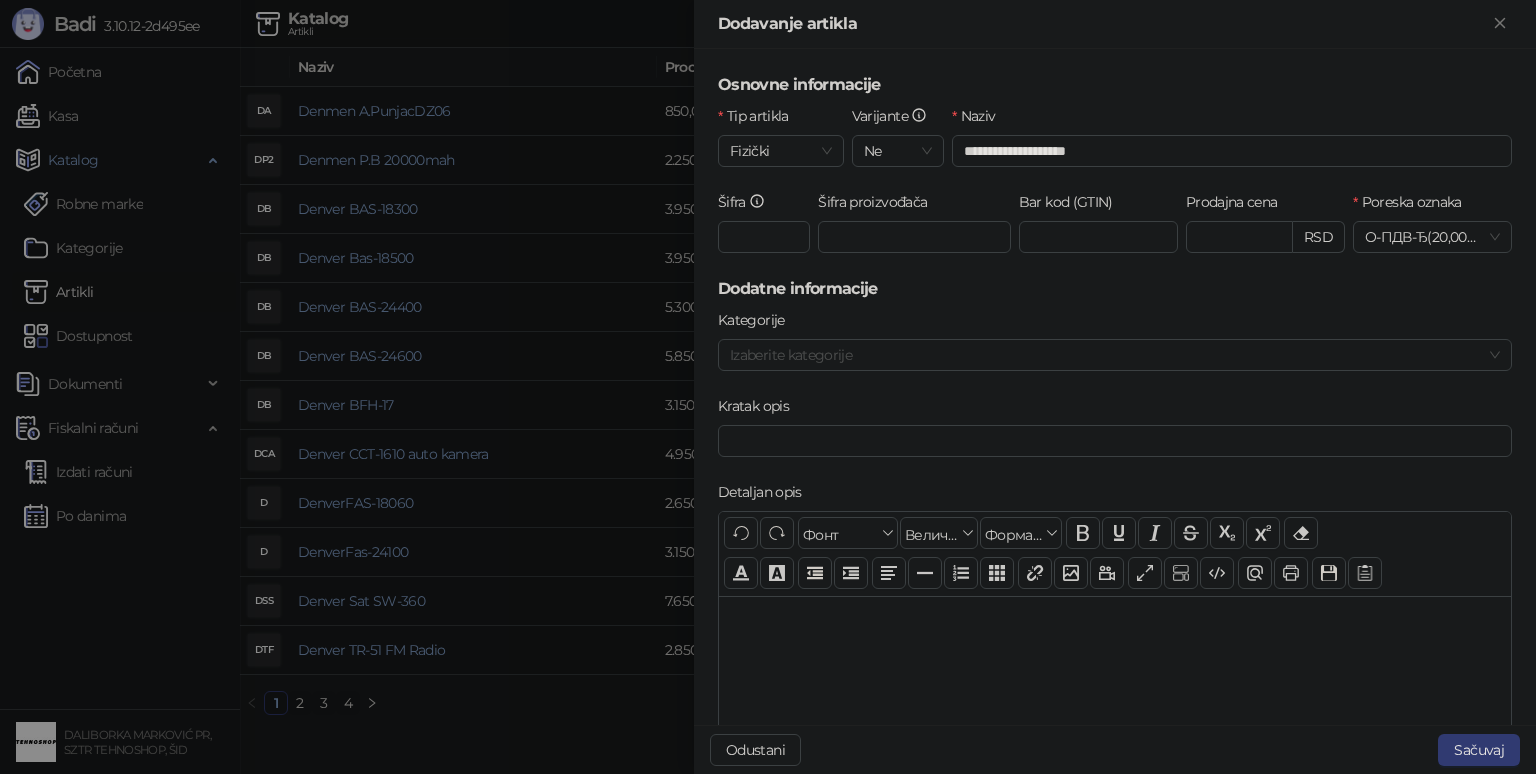 click on "Prodajna cena RSD" at bounding box center (1265, 234) 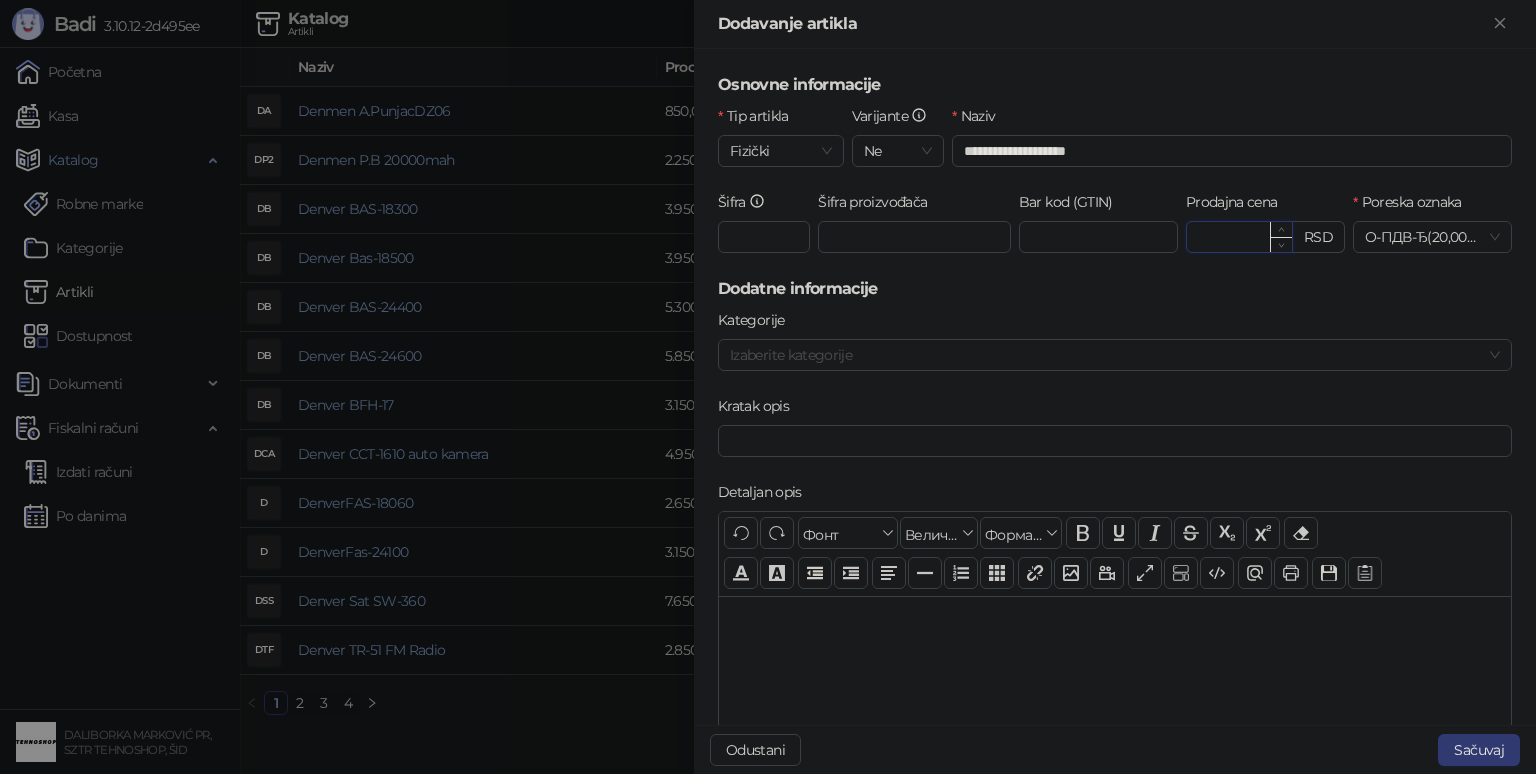 click on "Prodajna cena" at bounding box center [1239, 237] 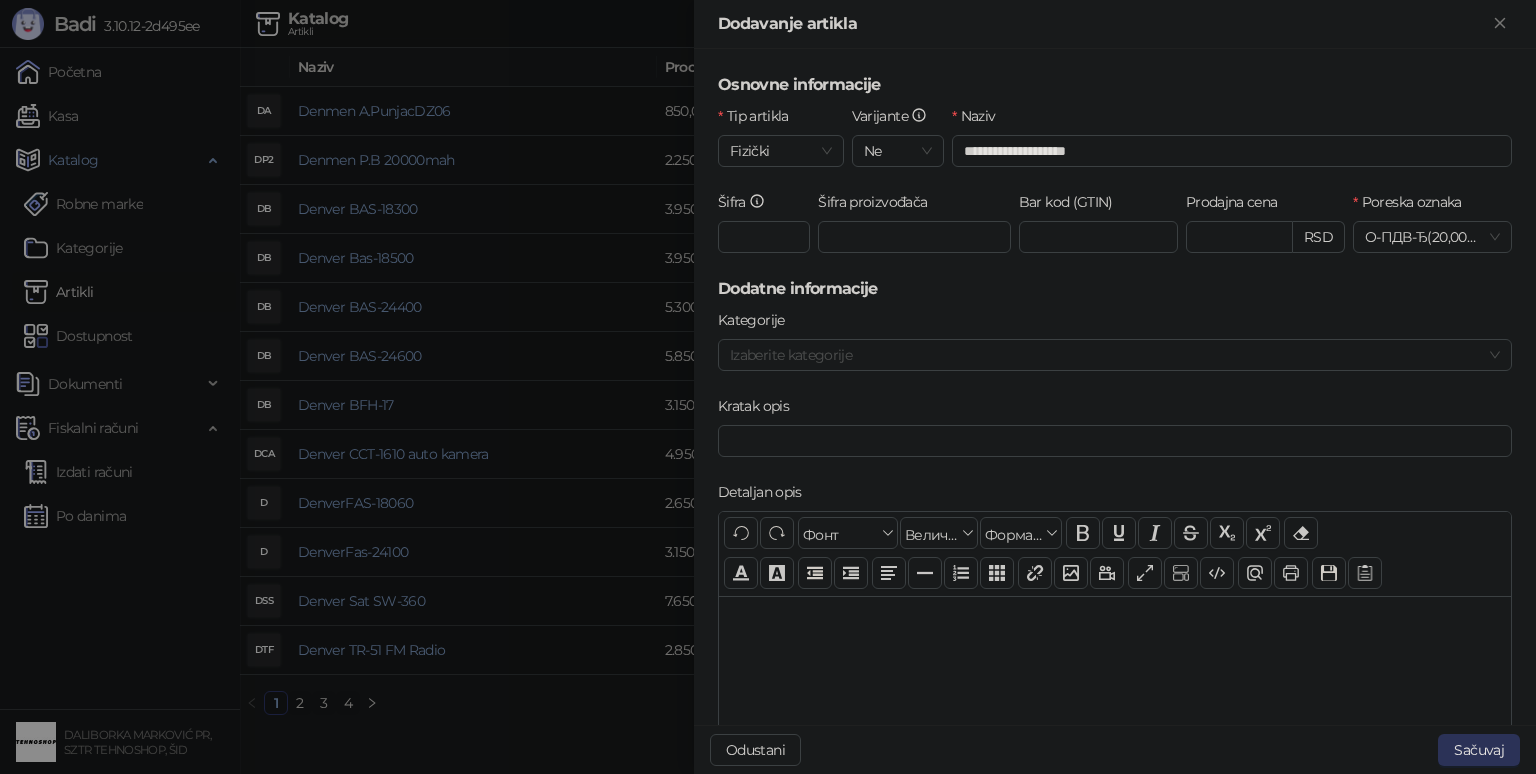 type on "******" 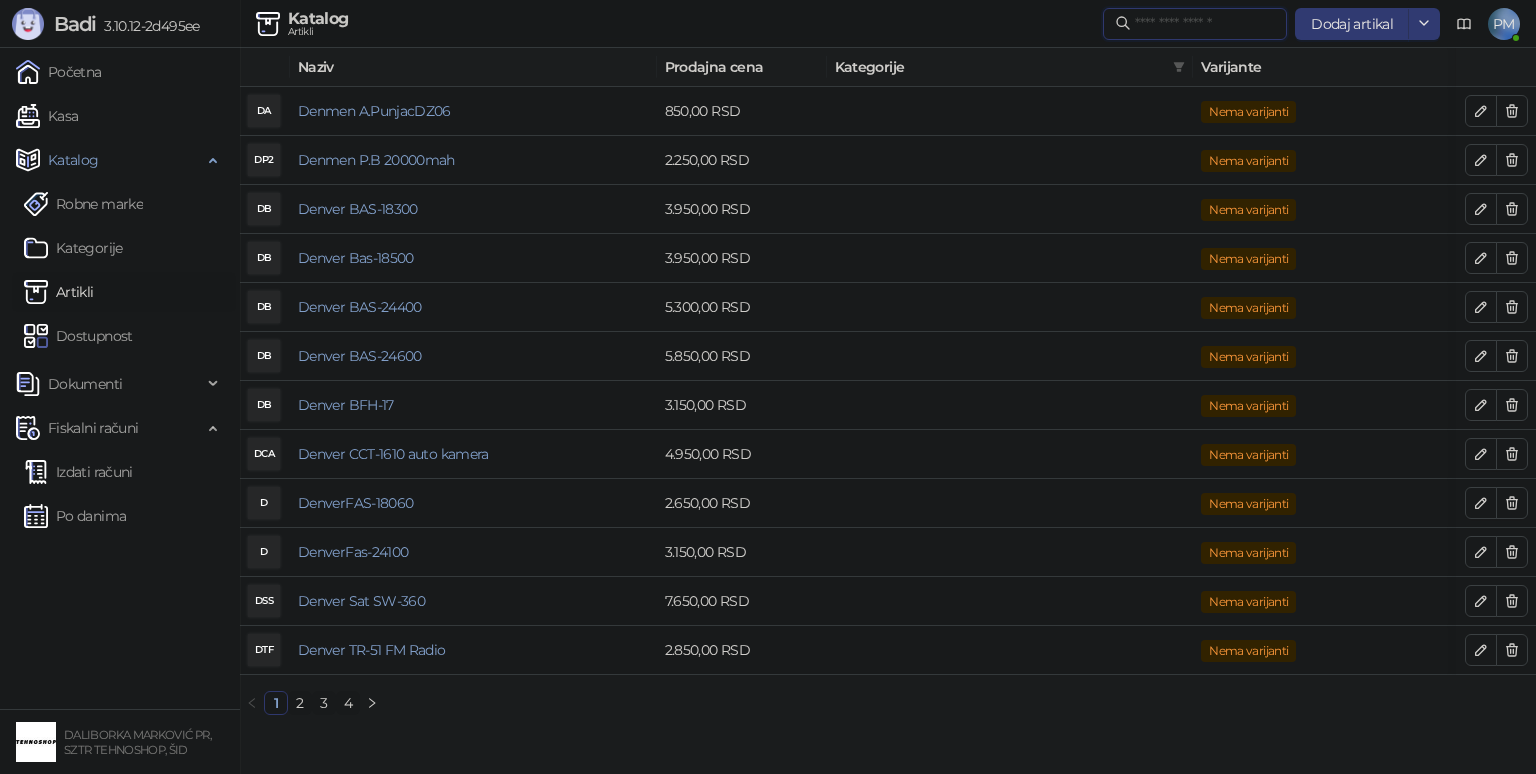 click at bounding box center [1205, 24] 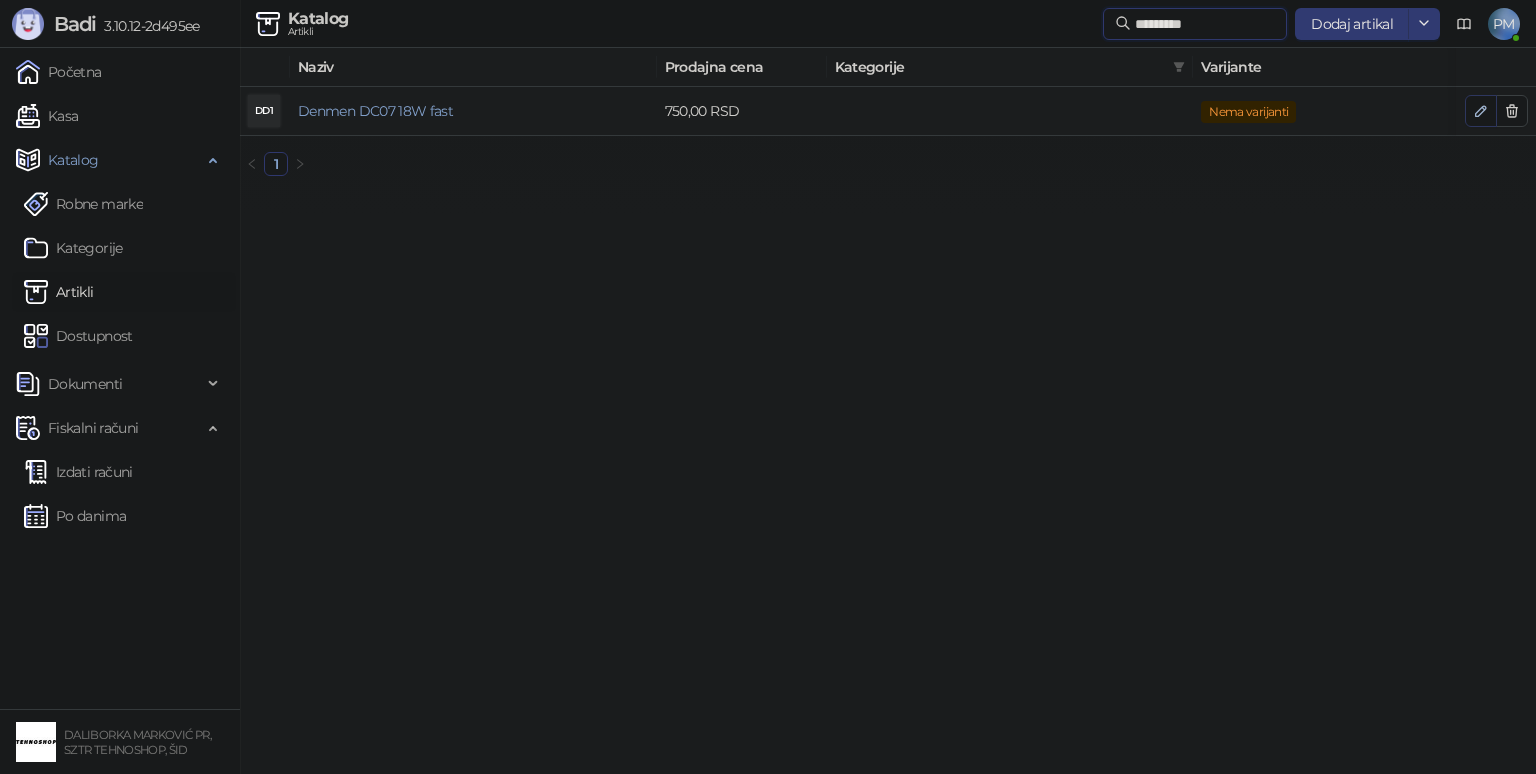 type on "*********" 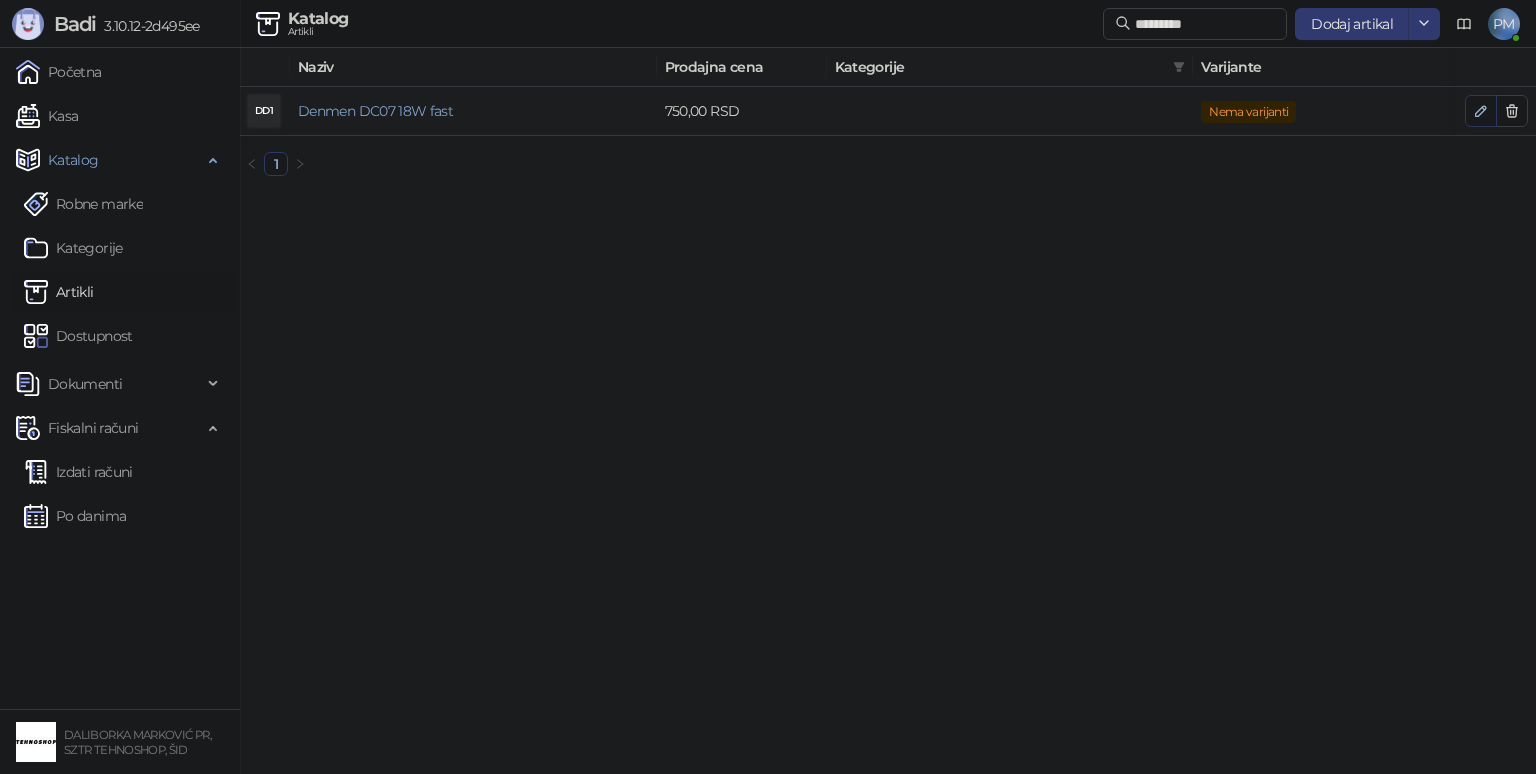 click at bounding box center [1481, 111] 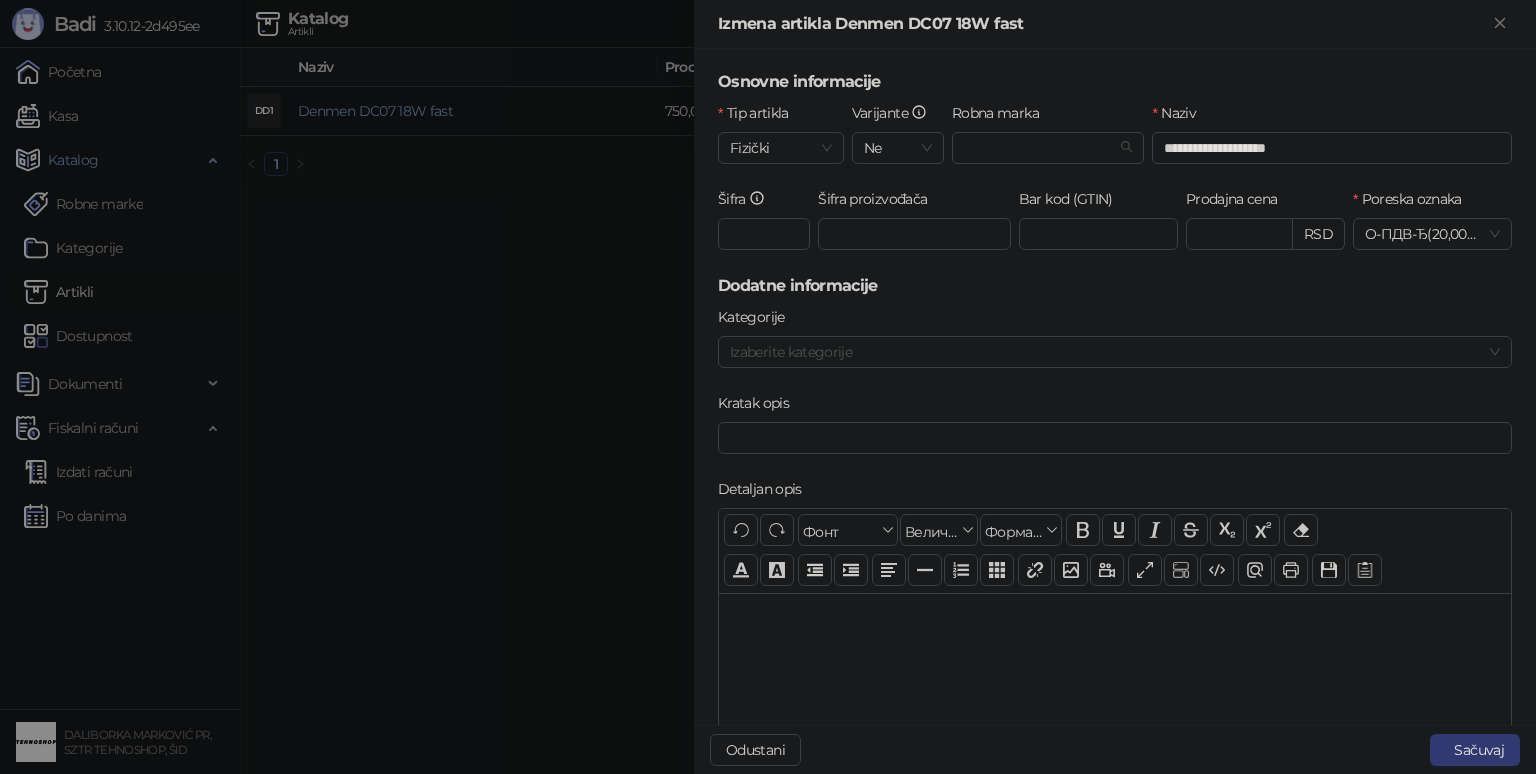 scroll, scrollTop: 0, scrollLeft: 0, axis: both 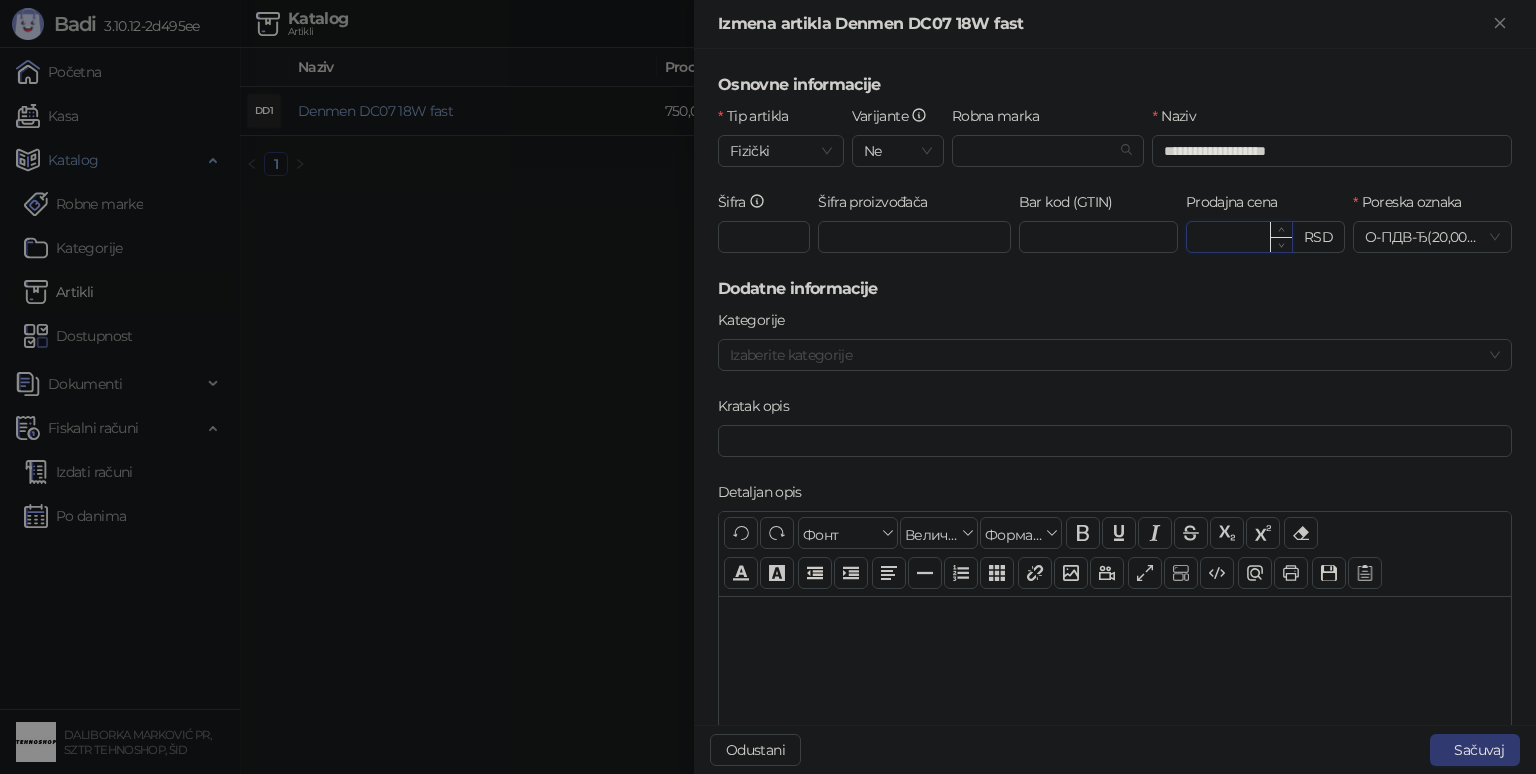 click on "******" at bounding box center [1239, 237] 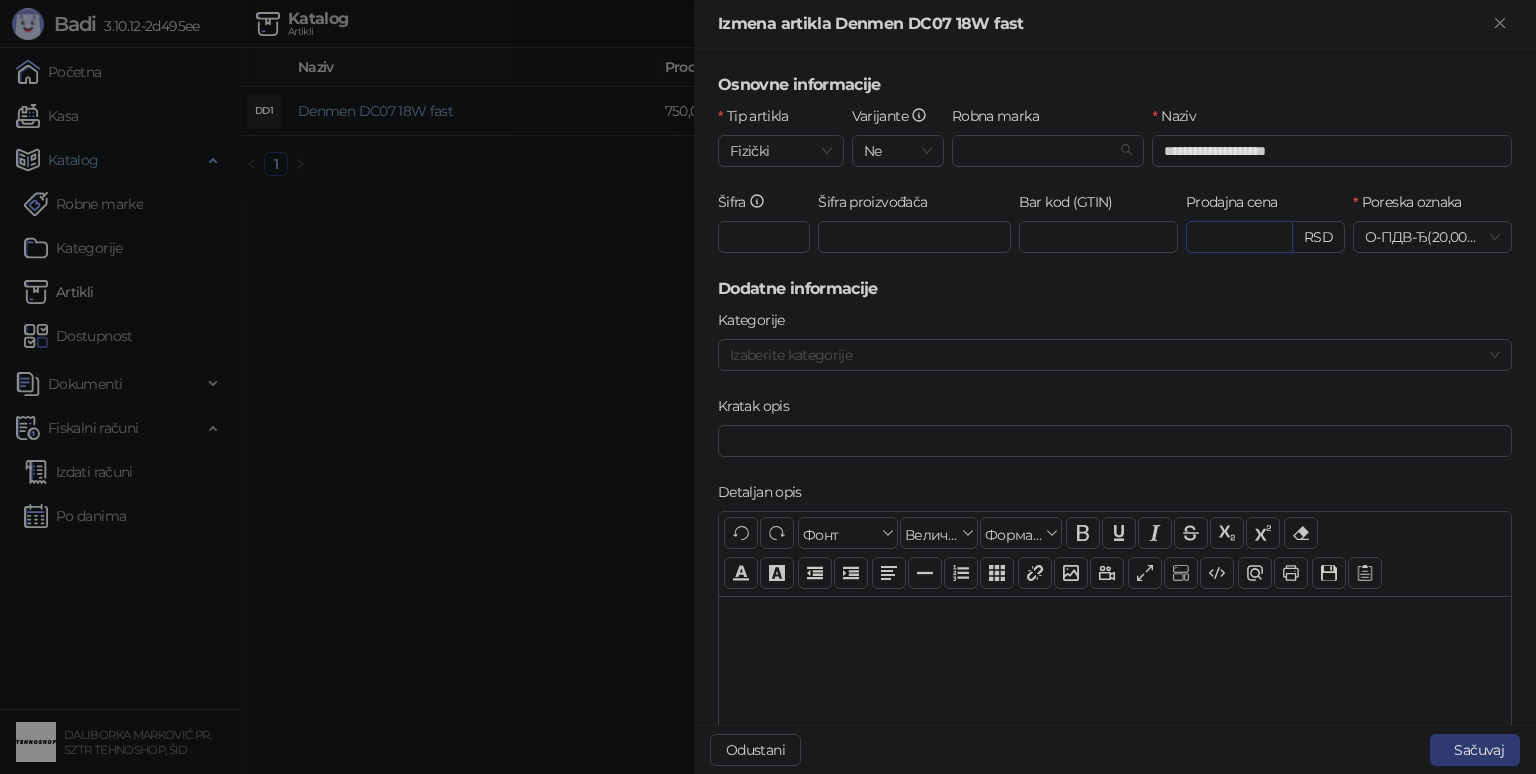 type on "*" 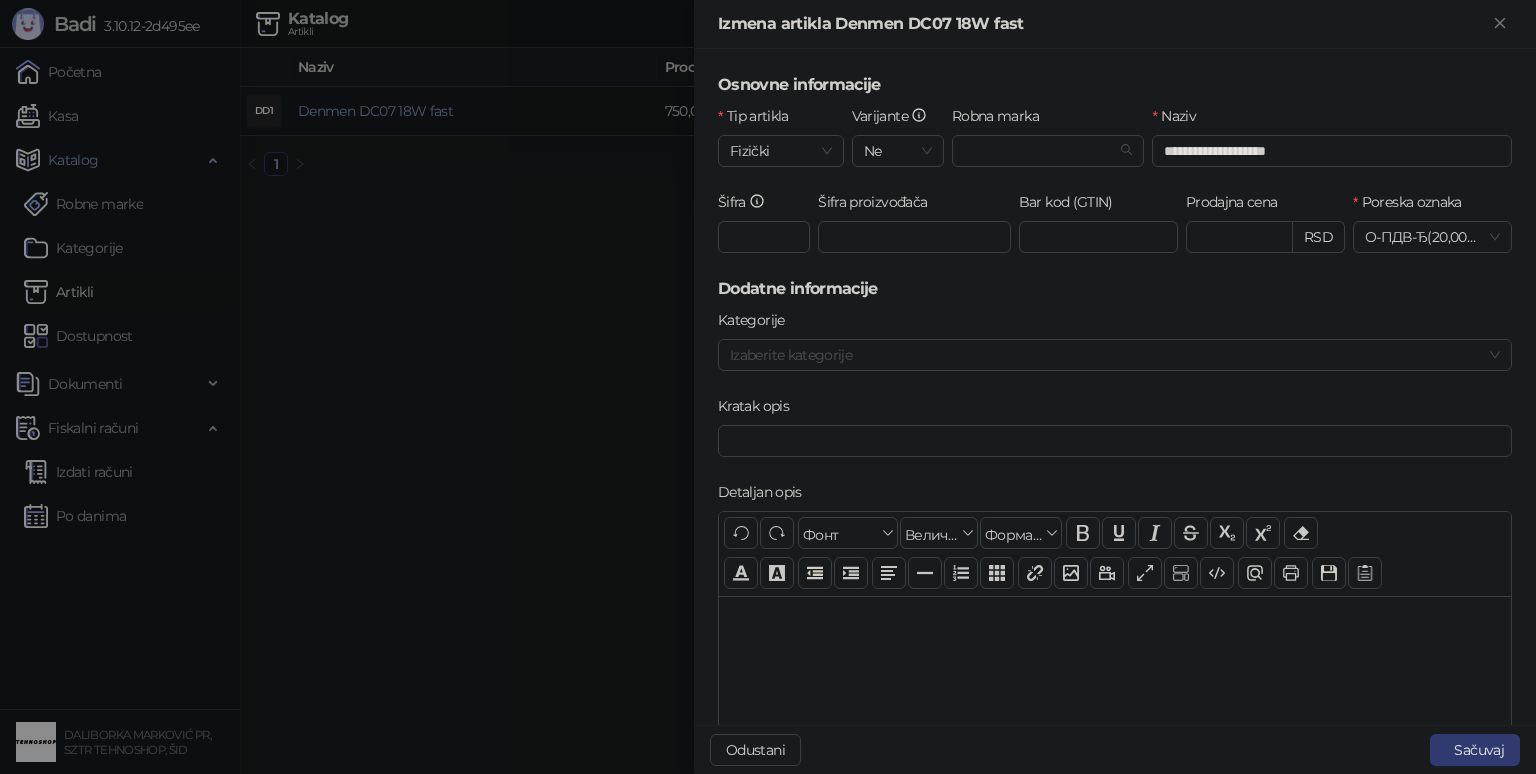 type on "******" 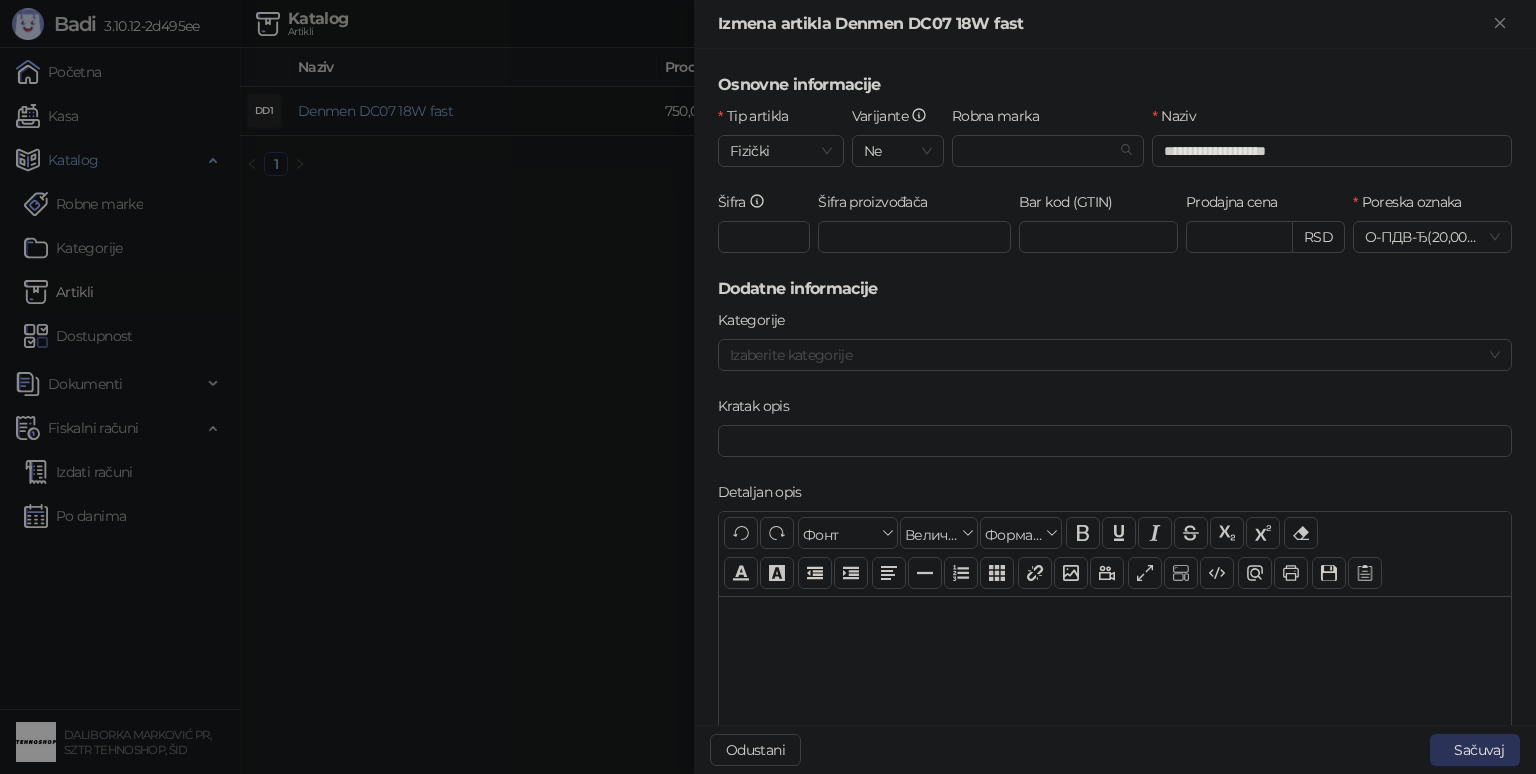 click on "Sačuvaj" at bounding box center (1475, 750) 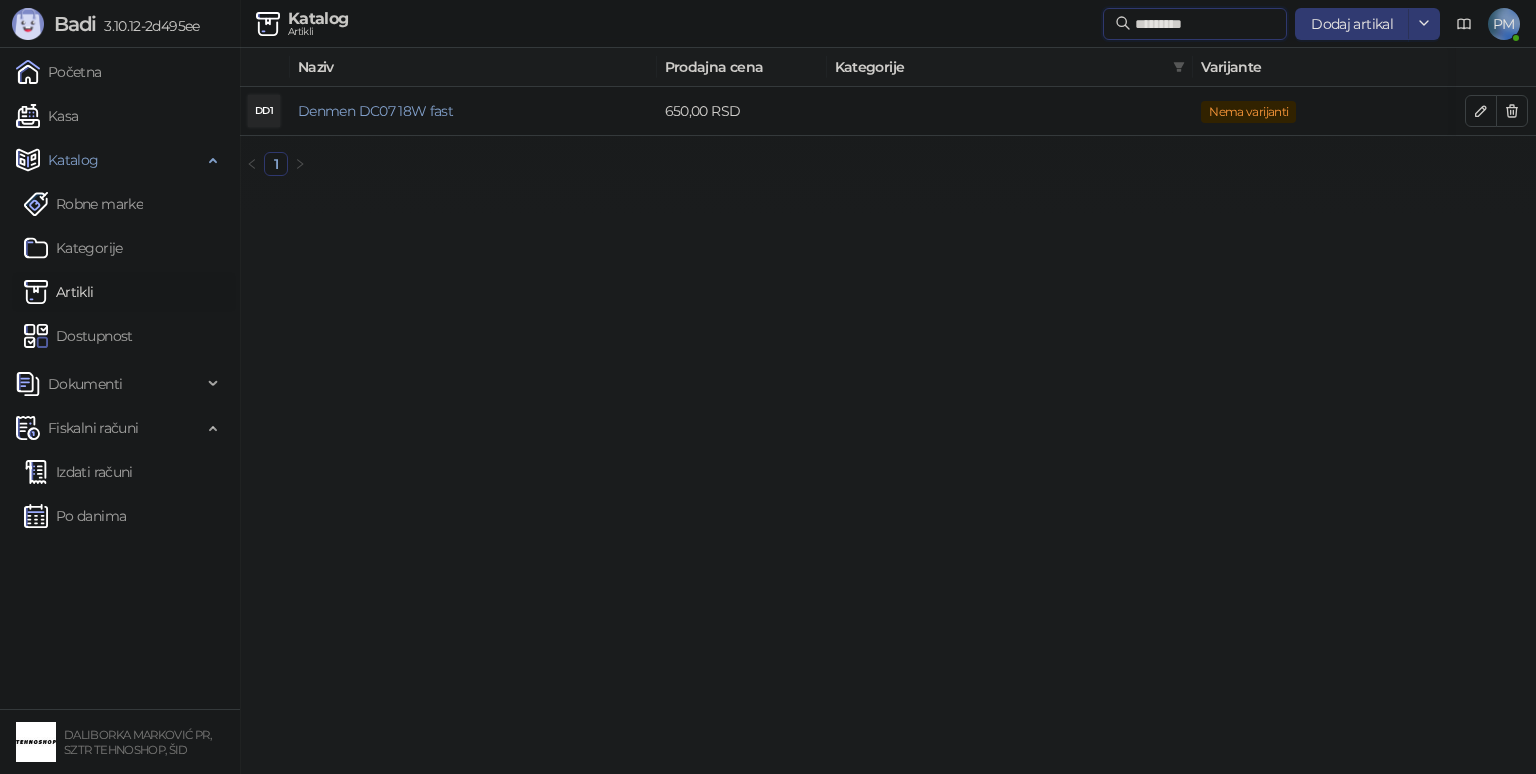 click on "*********" at bounding box center (1205, 24) 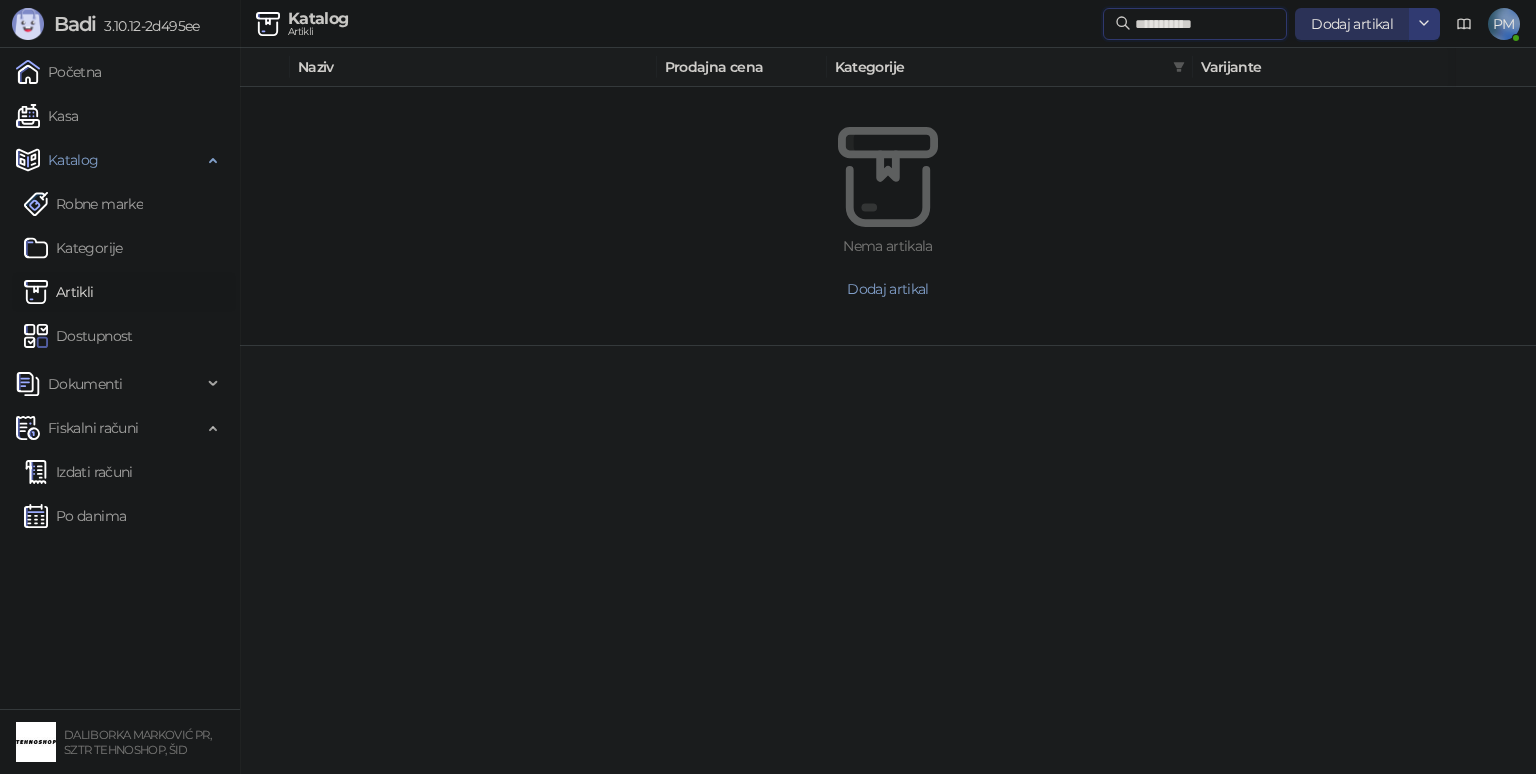 type on "**********" 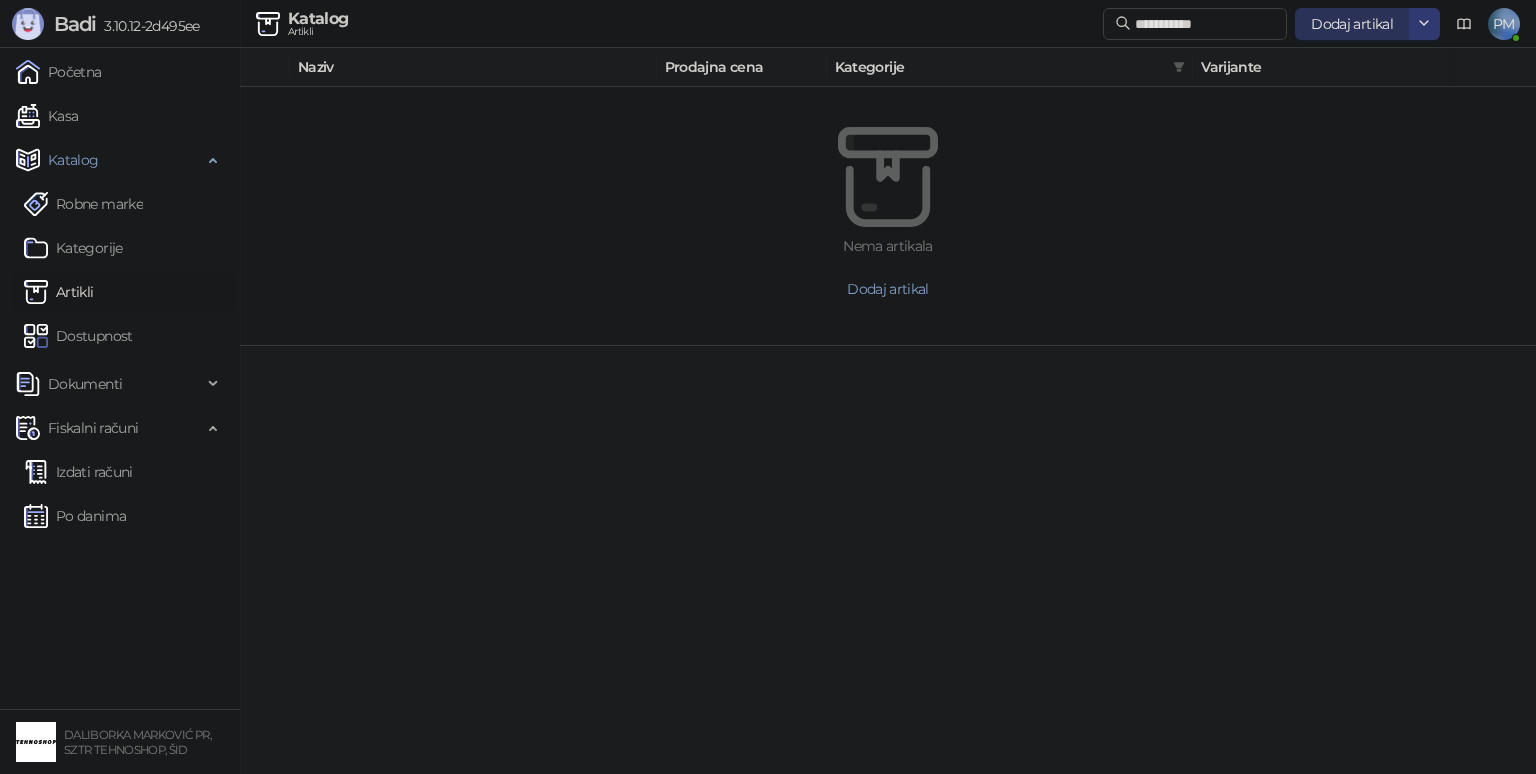 click on "Dodaj artikal" at bounding box center [1352, 24] 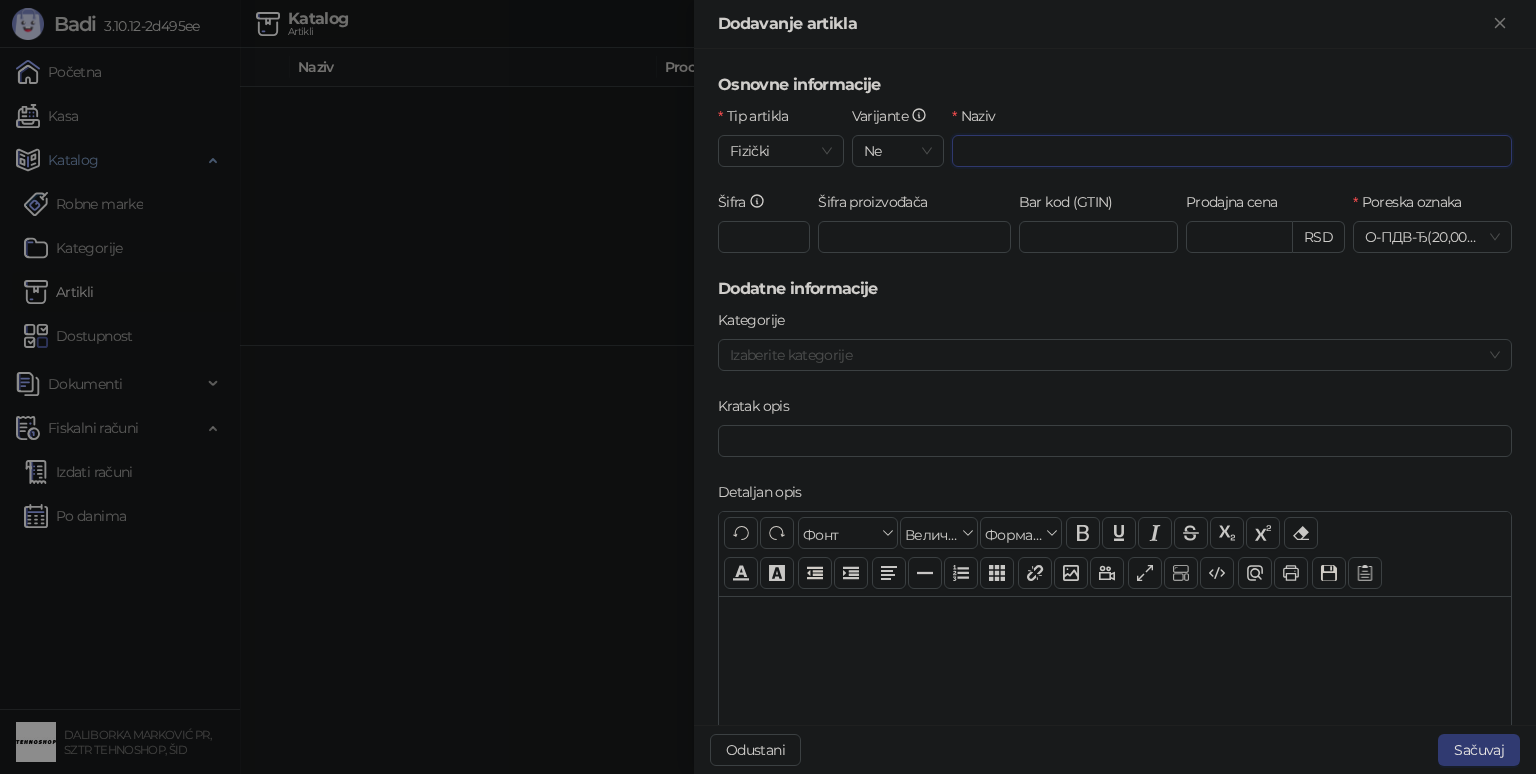 click on "Naziv" at bounding box center [1232, 151] 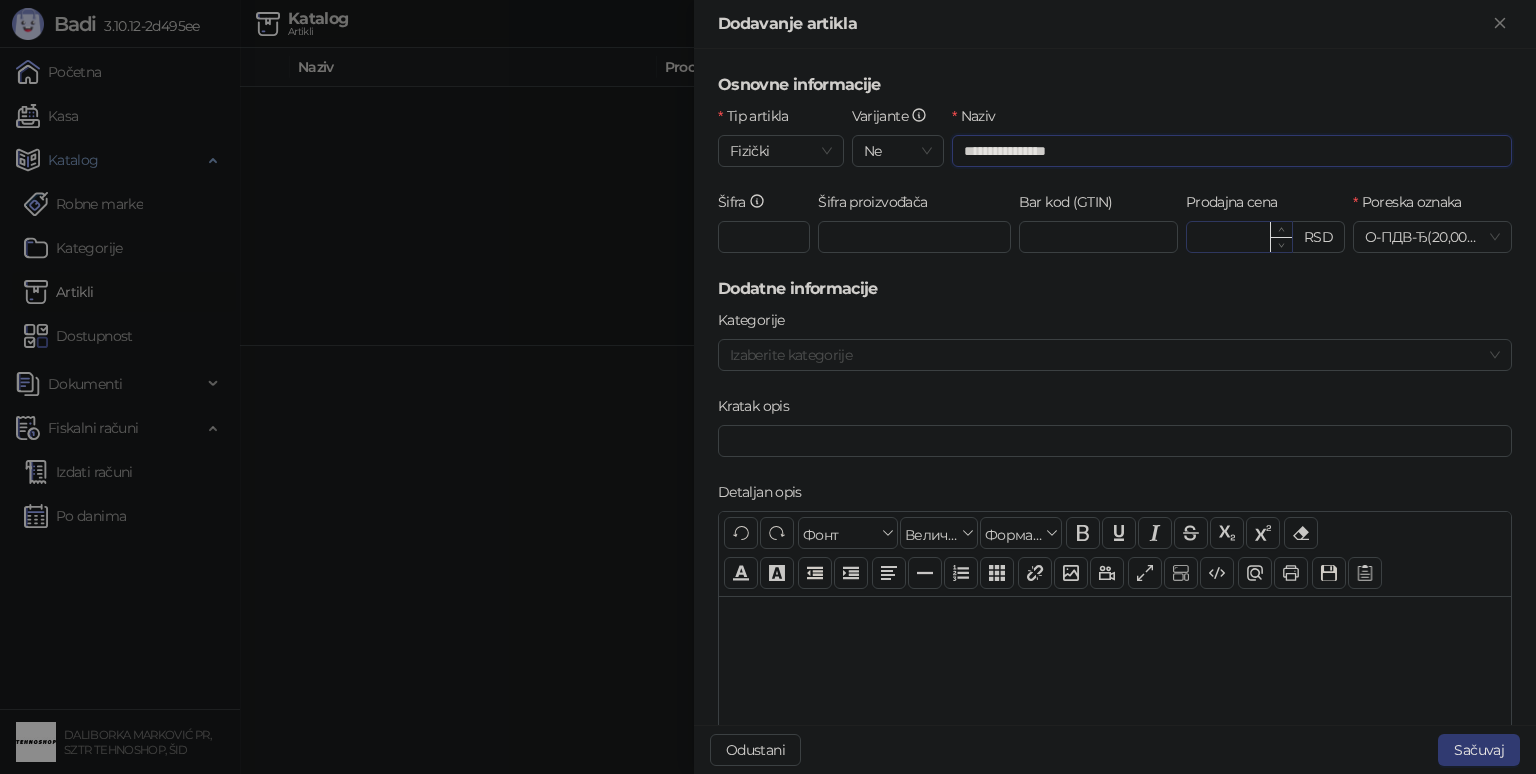type on "**********" 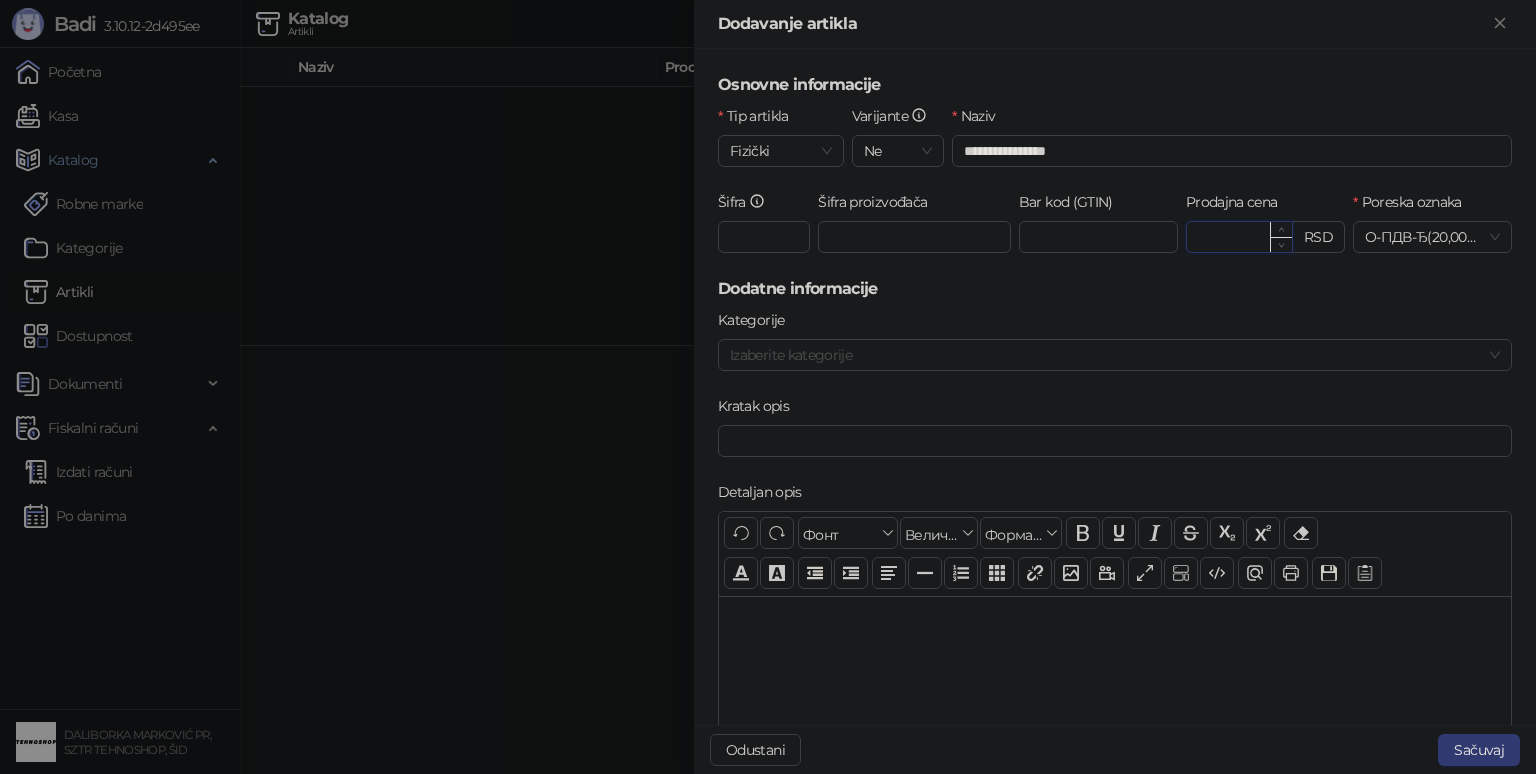 click on "Prodajna cena" at bounding box center [1239, 237] 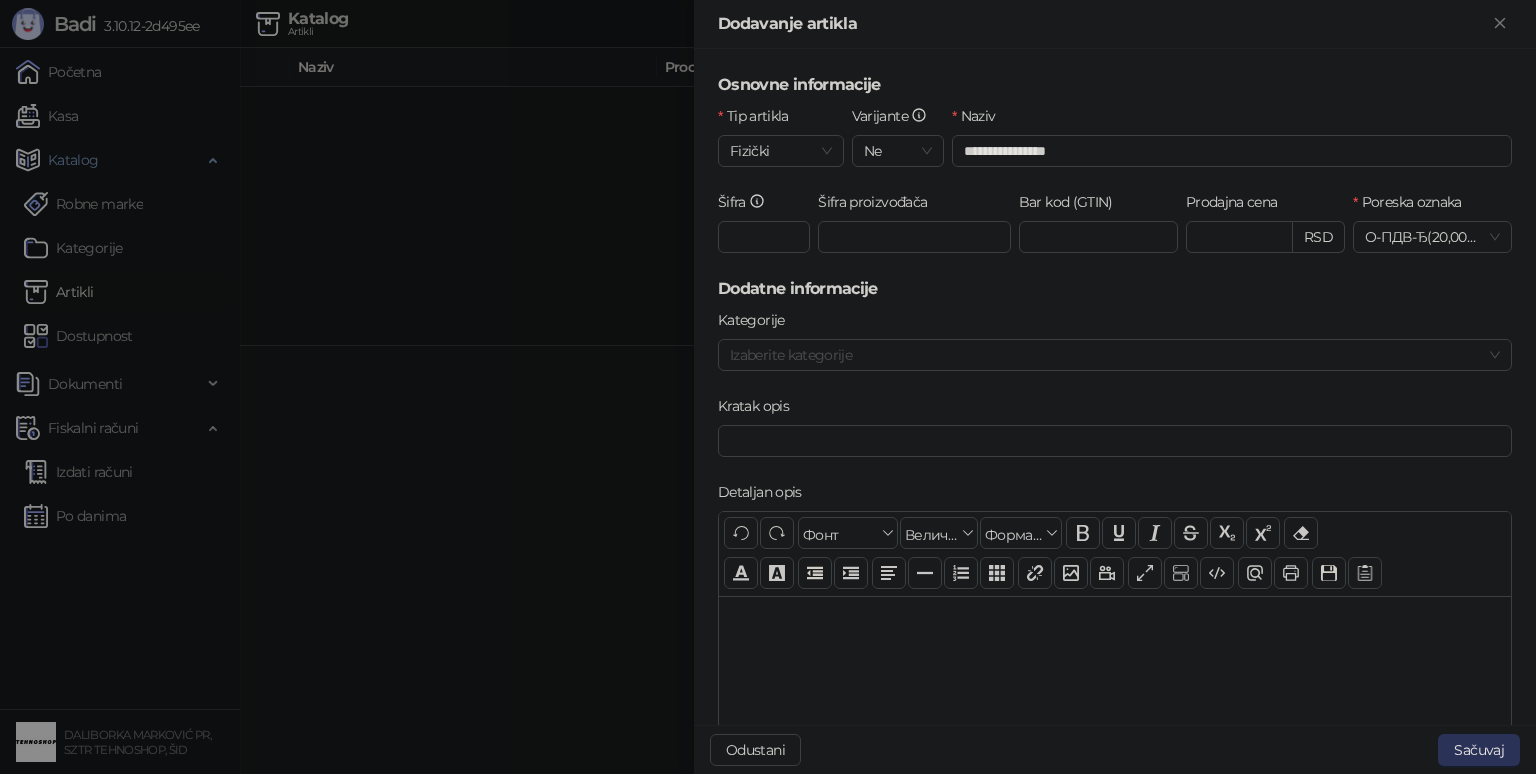 type on "******" 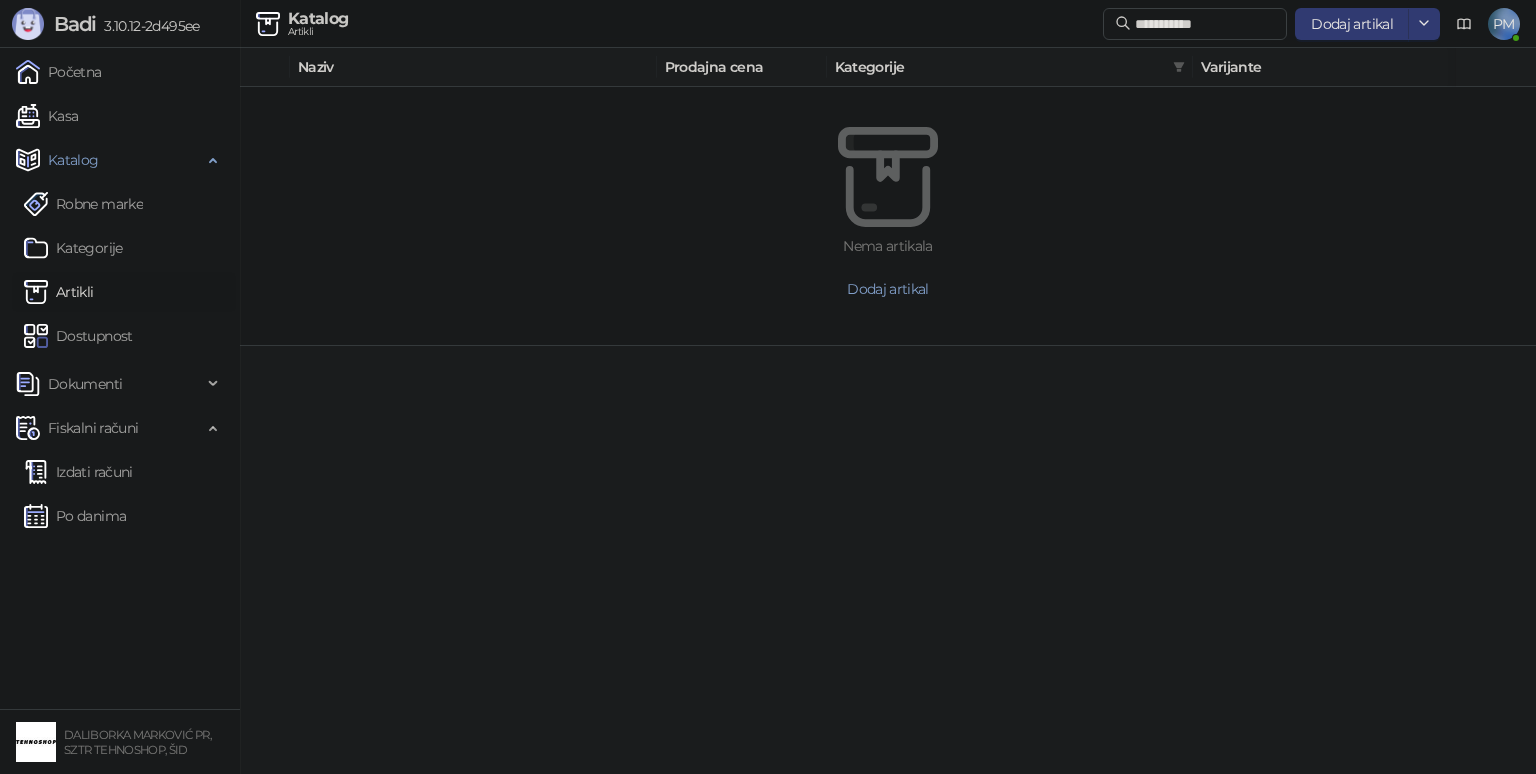 click on "**********" at bounding box center (768, 173) 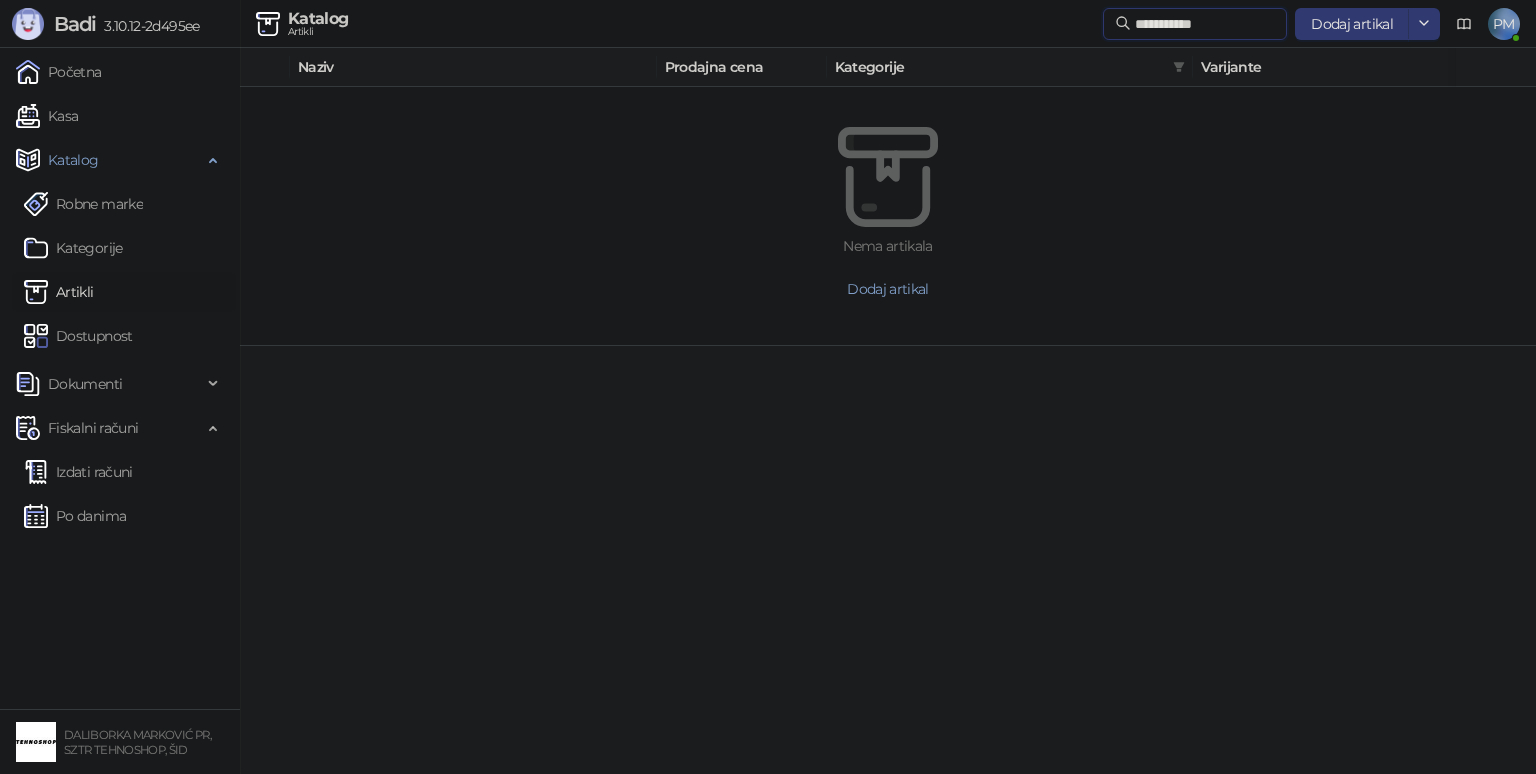 click on "**********" at bounding box center (1205, 24) 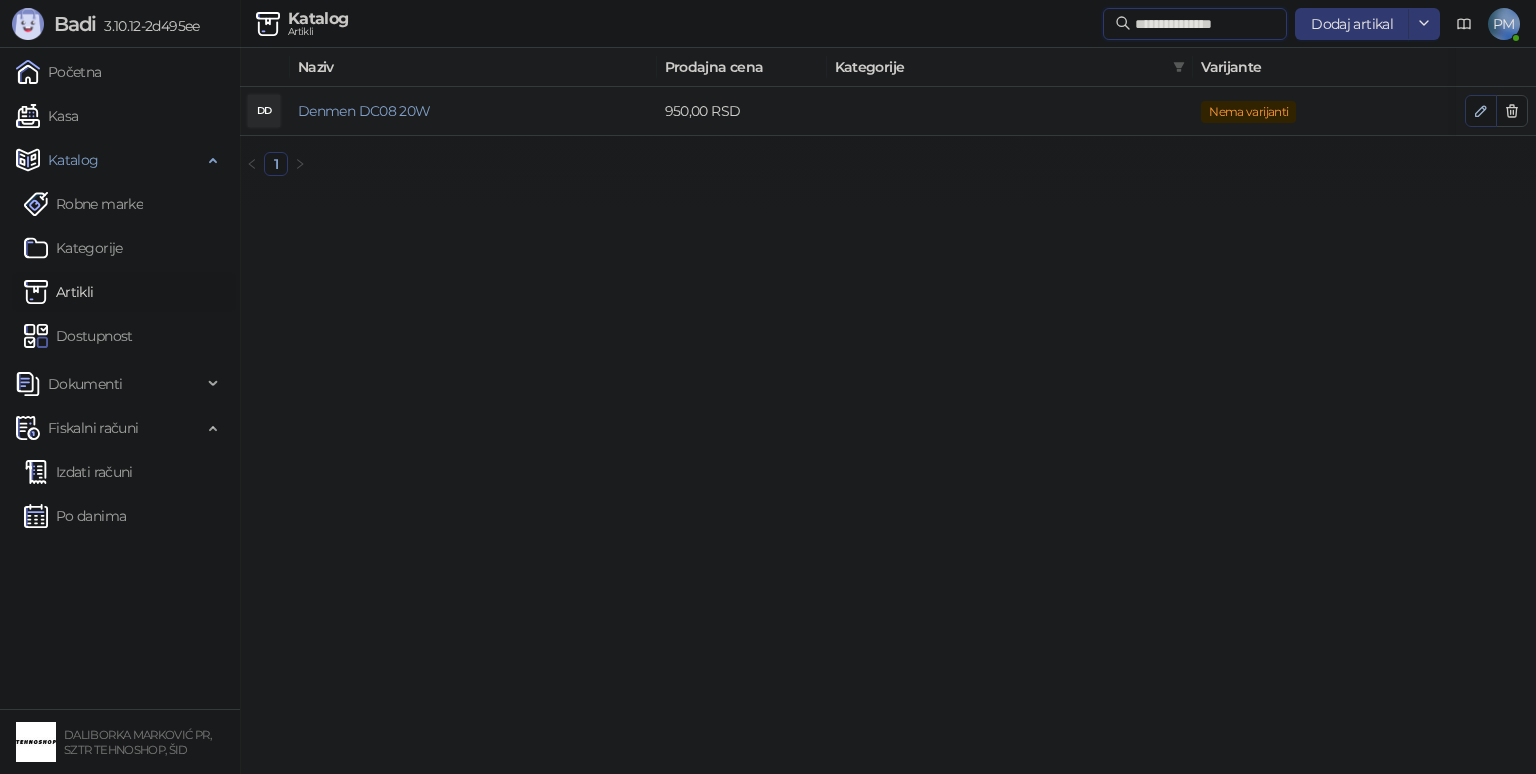 type on "**********" 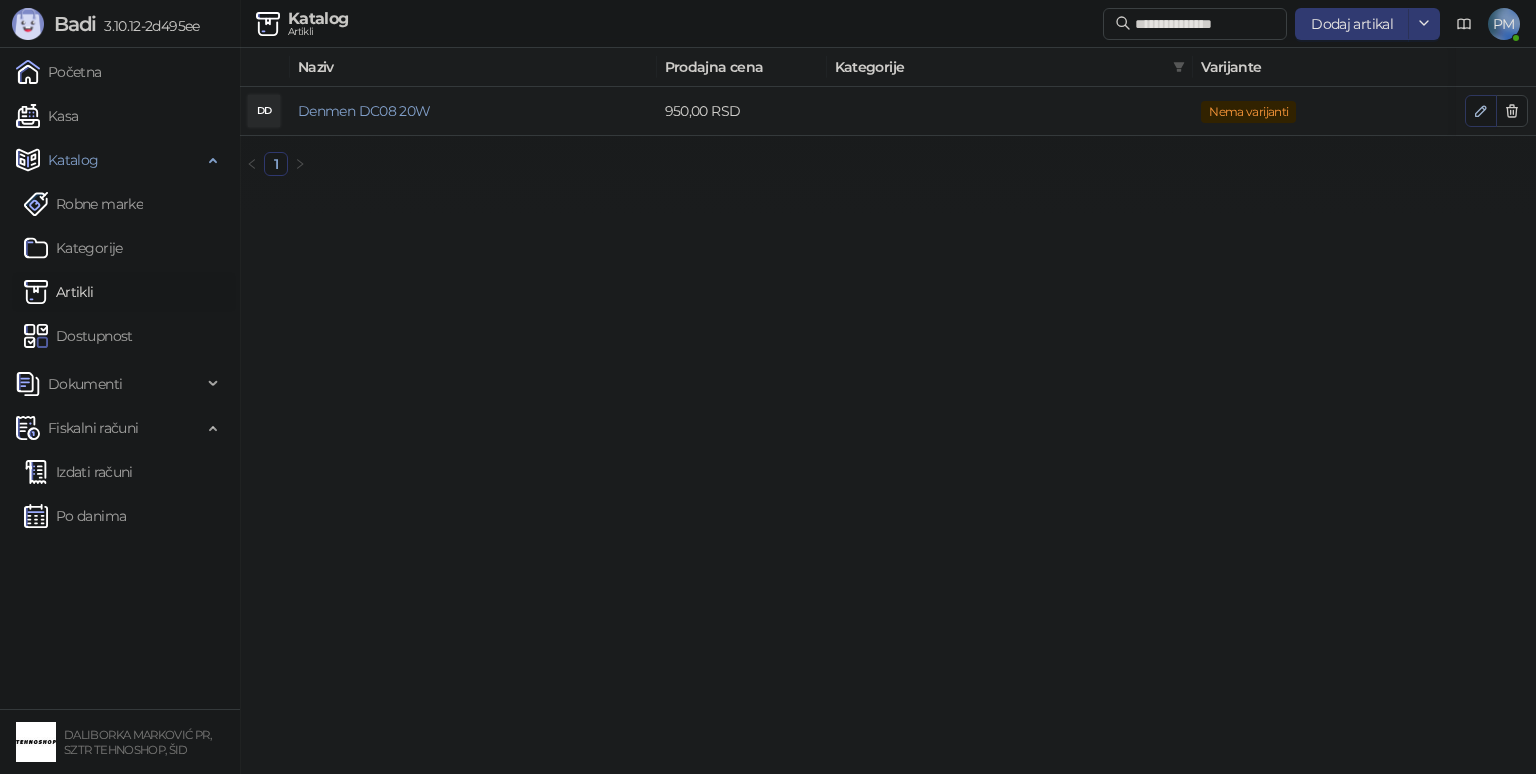 click 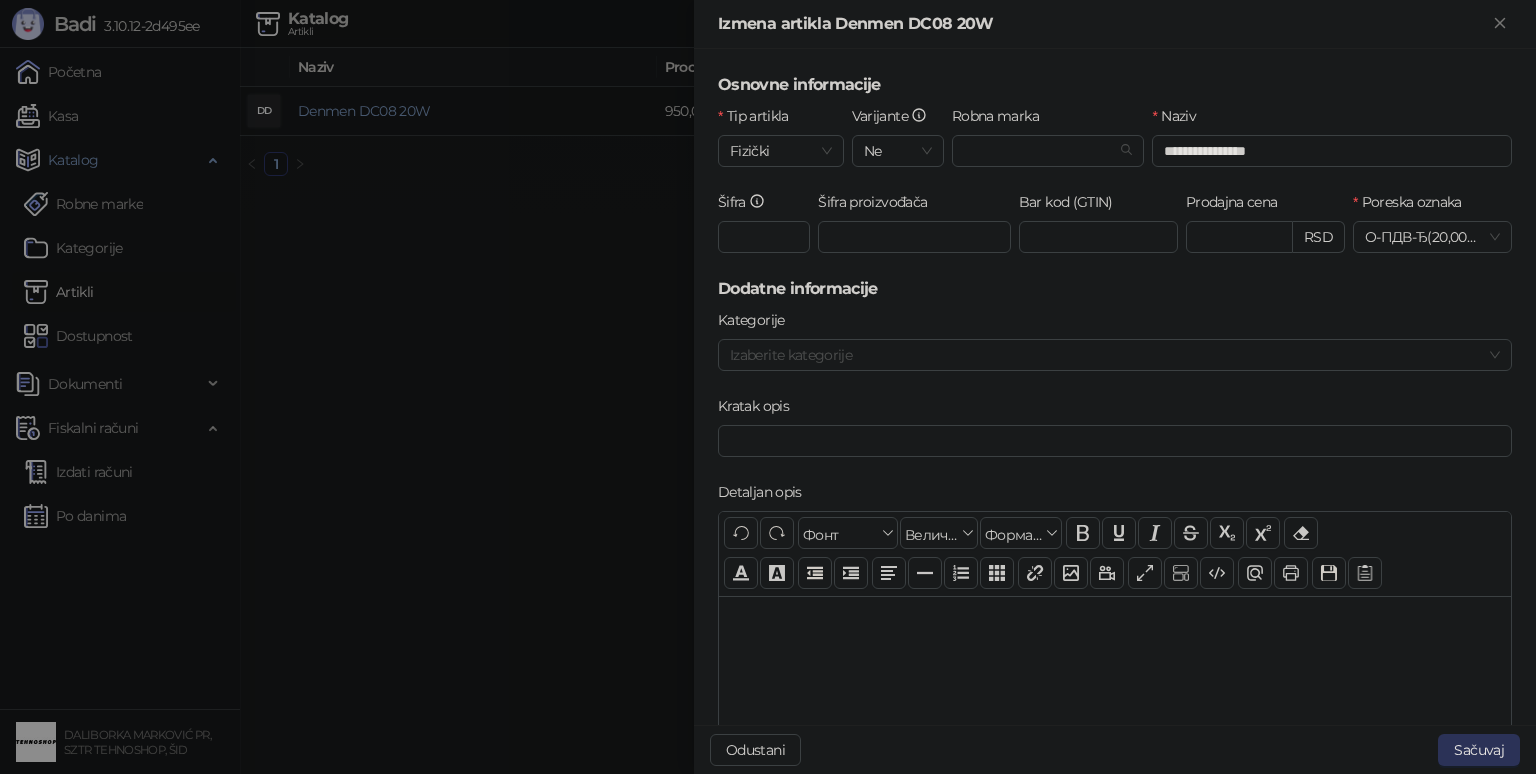 click on "Sačuvaj" at bounding box center [1479, 750] 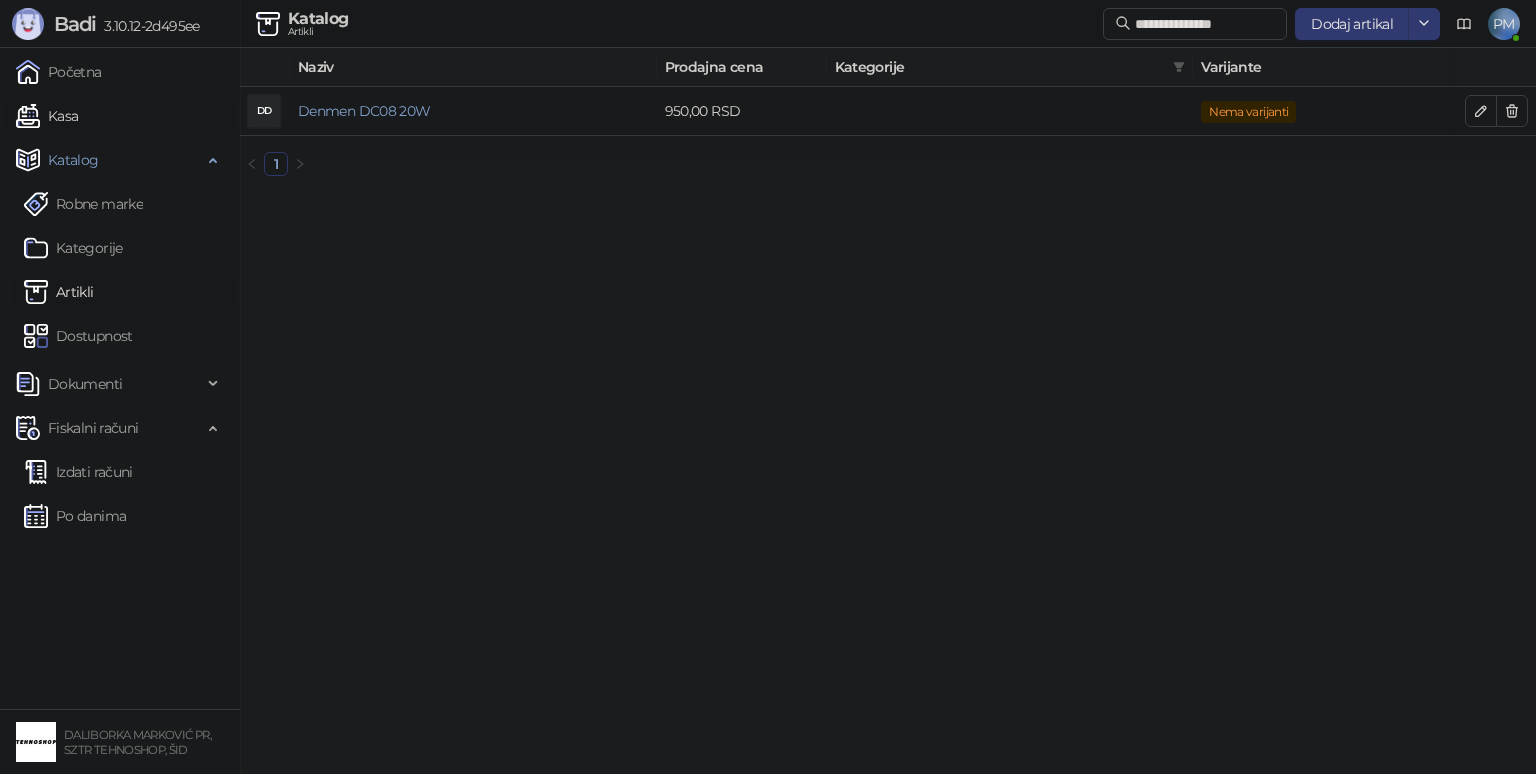 click on "Kasa" at bounding box center [47, 116] 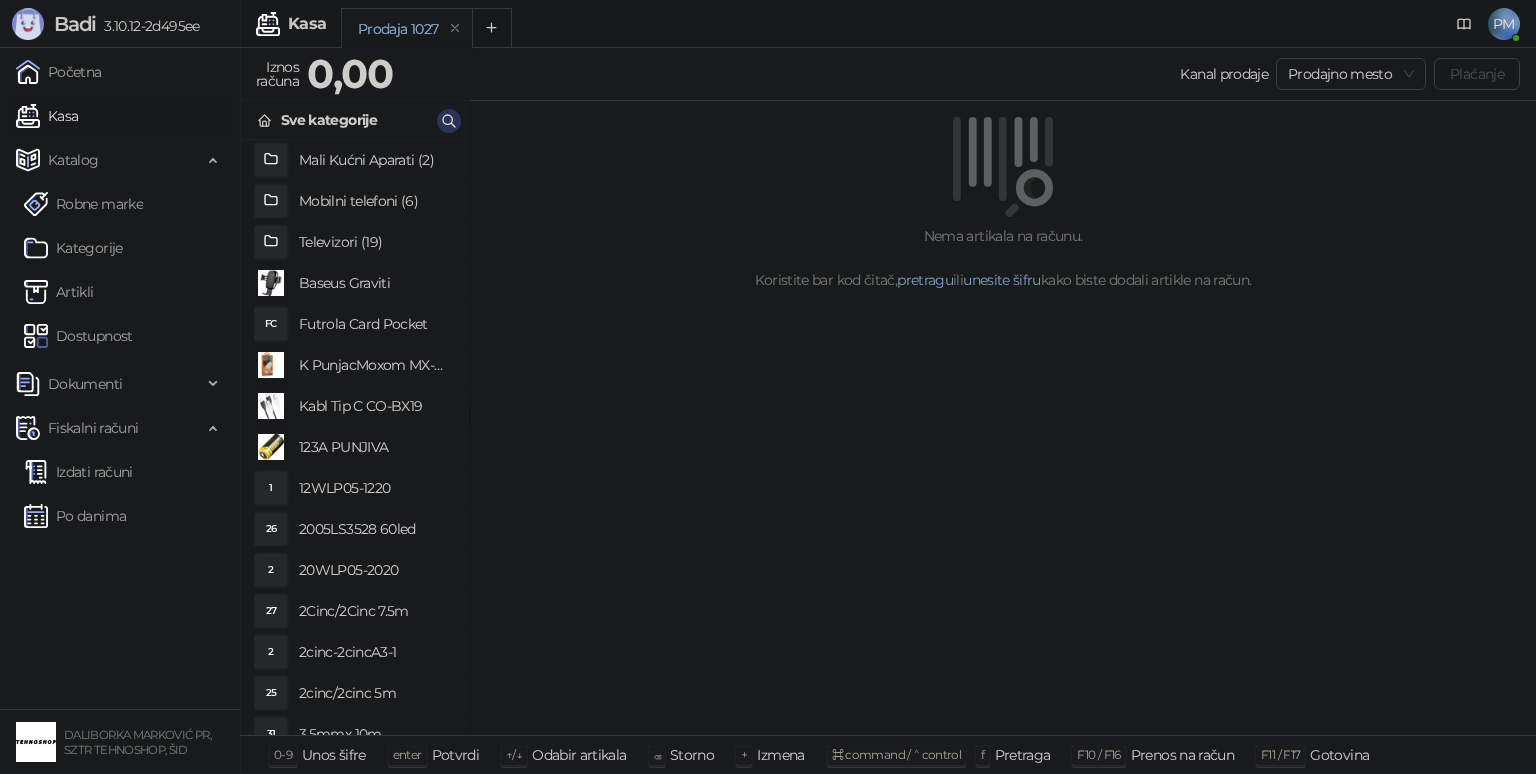 click 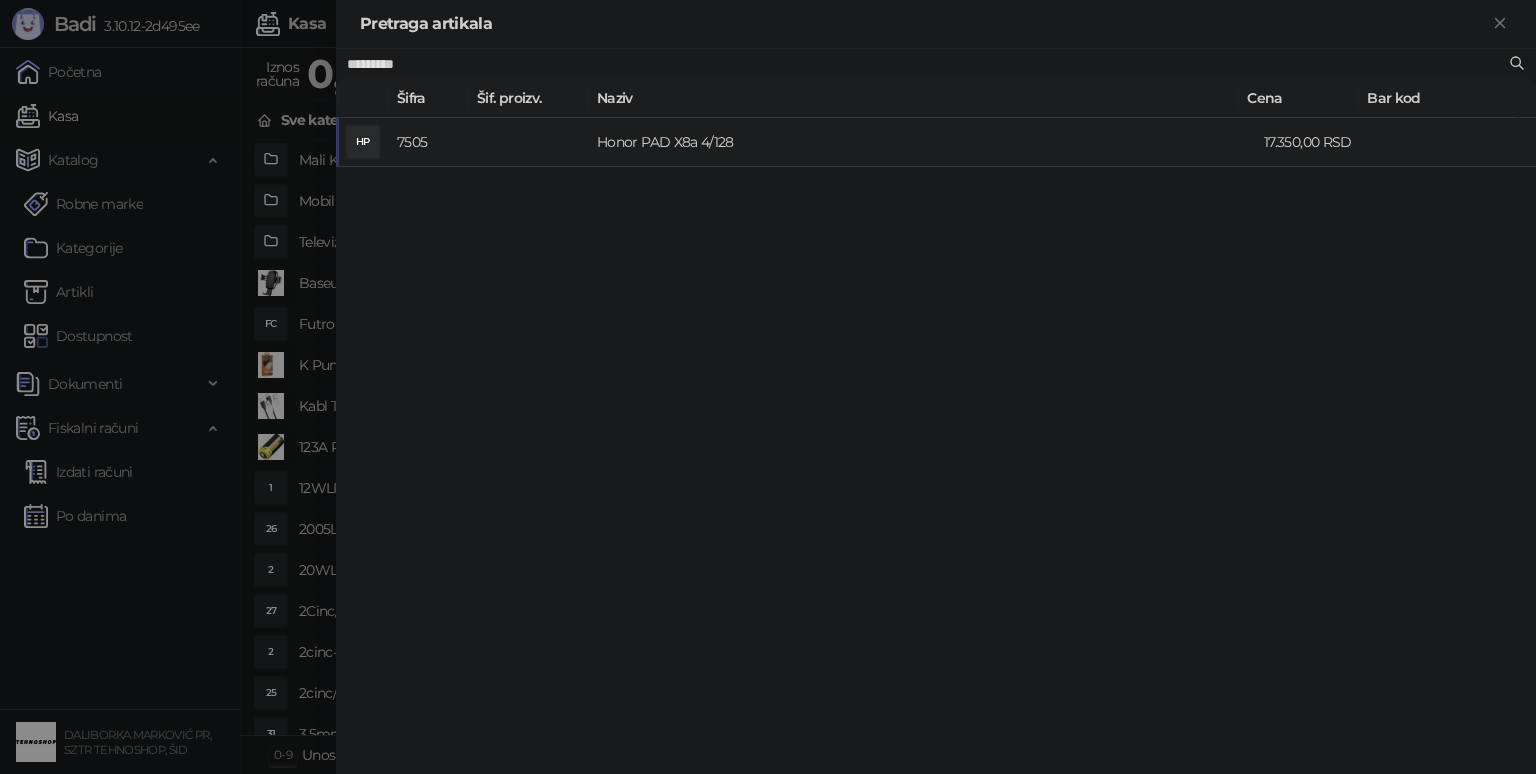 type on "*********" 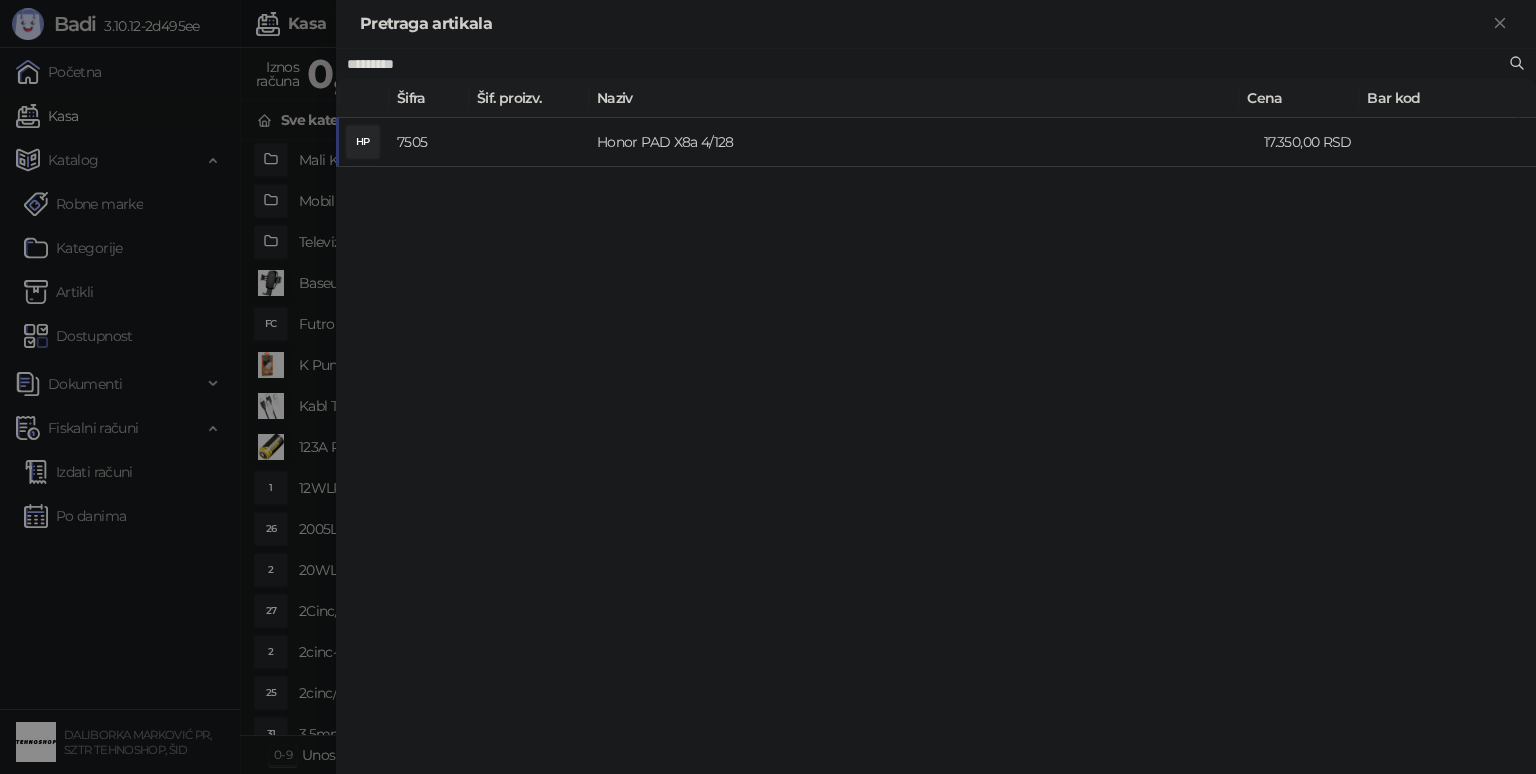 click at bounding box center [768, 387] 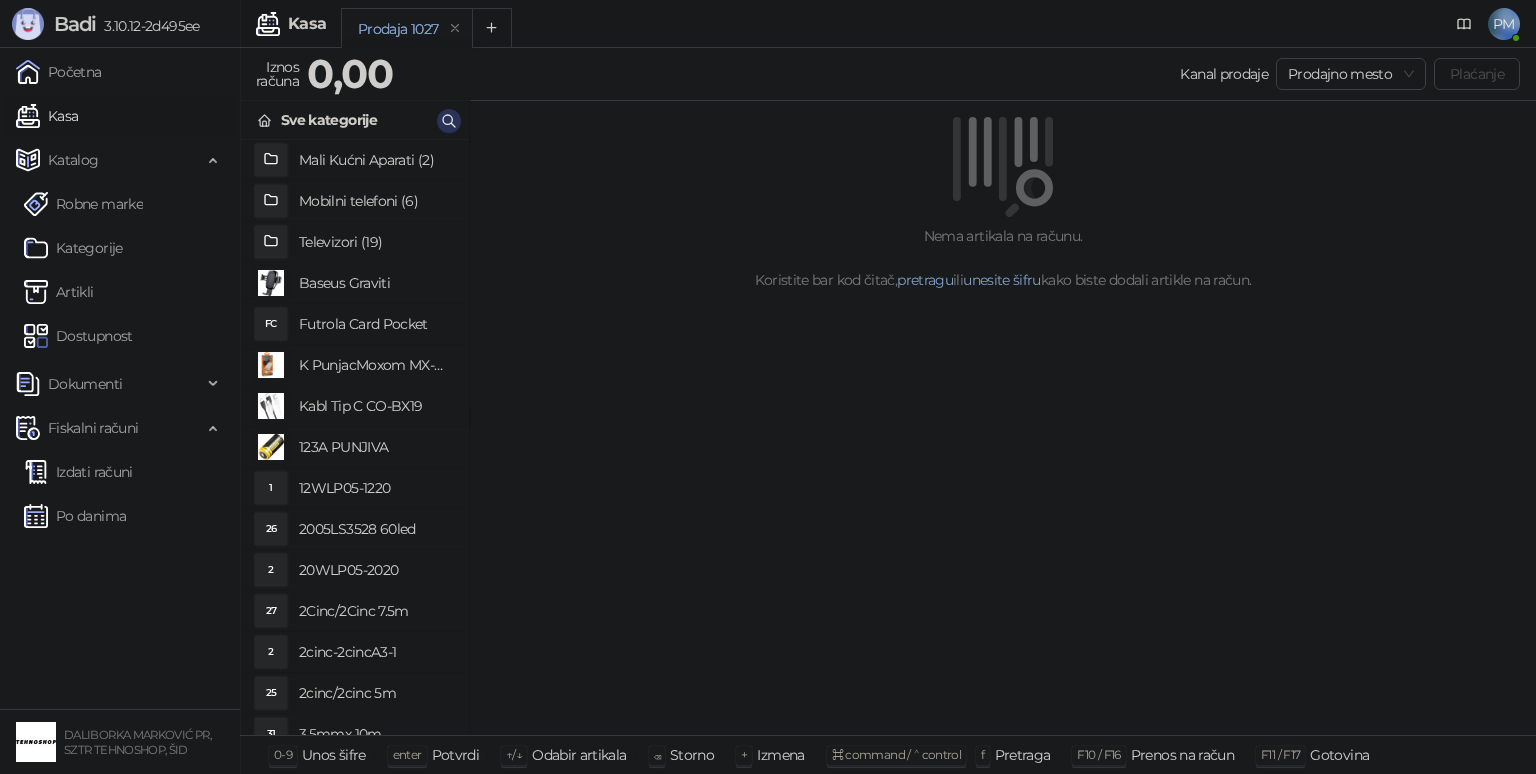 click 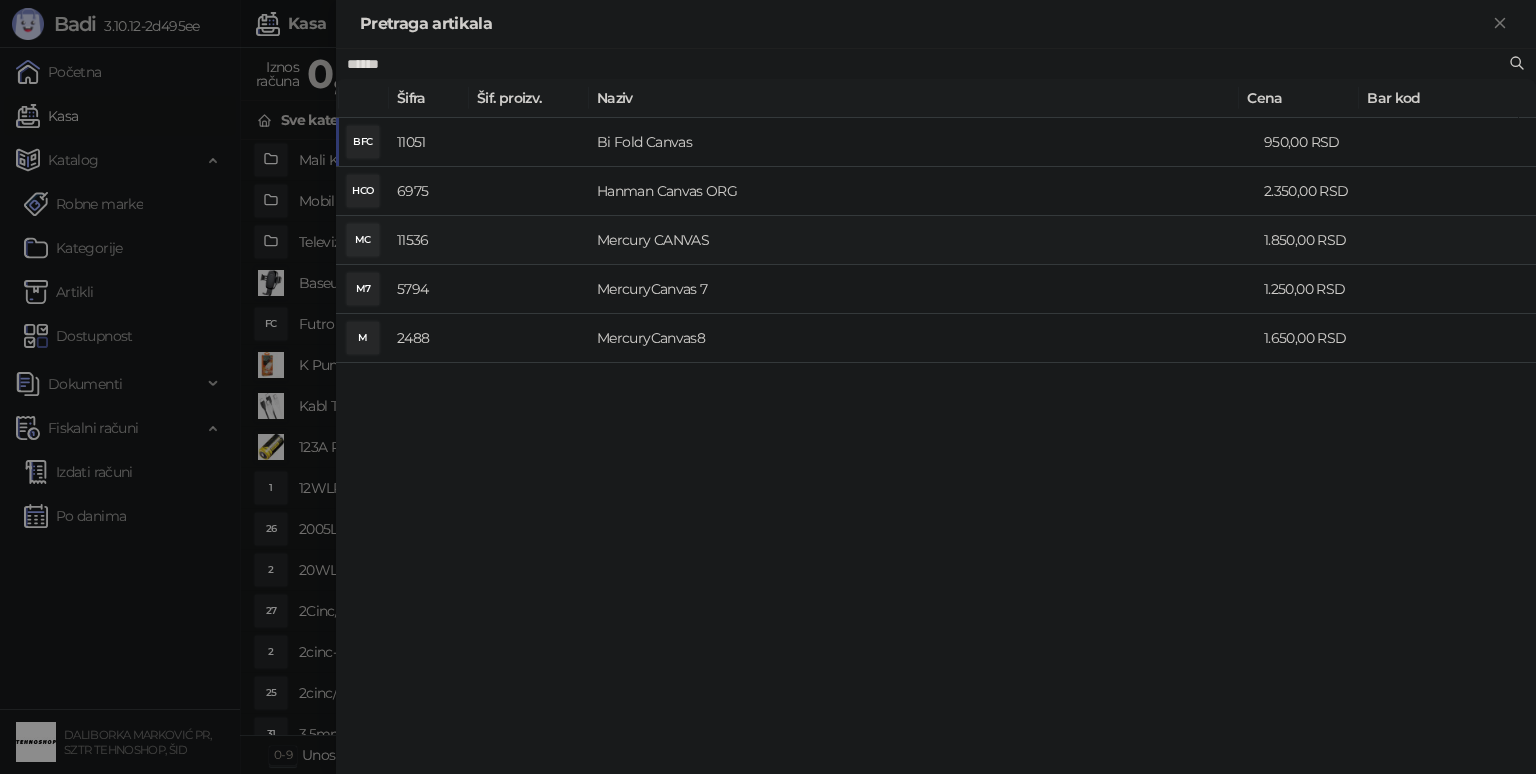 type on "******" 